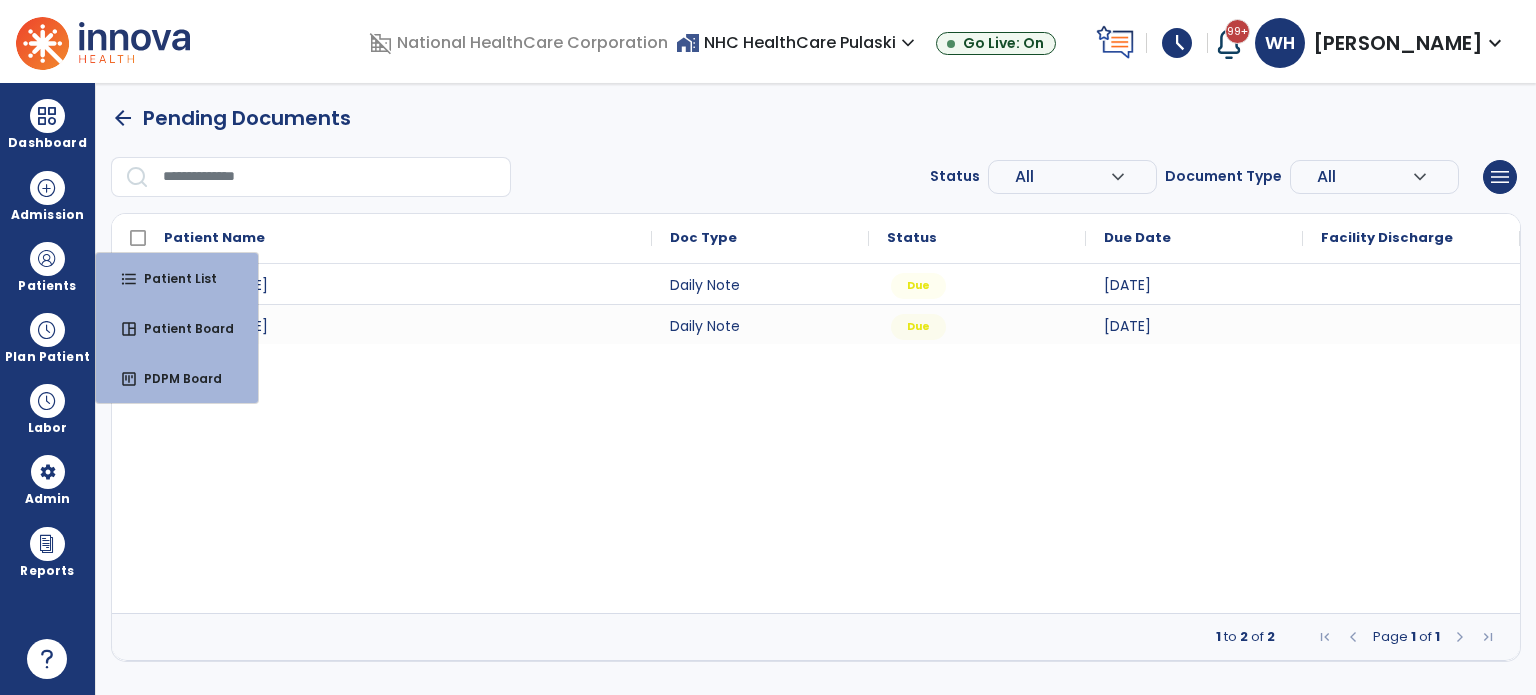 scroll, scrollTop: 0, scrollLeft: 0, axis: both 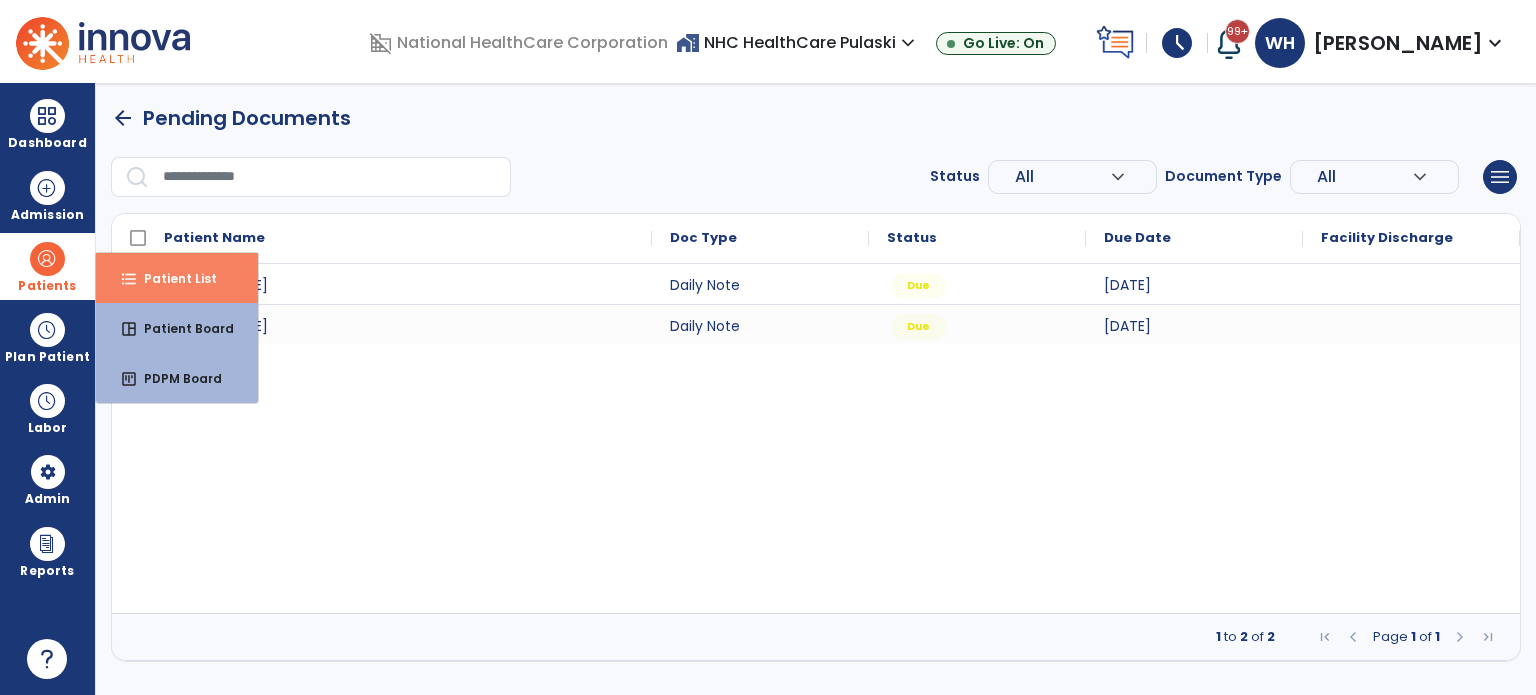 click on "format_list_bulleted  Patient List" at bounding box center [177, 278] 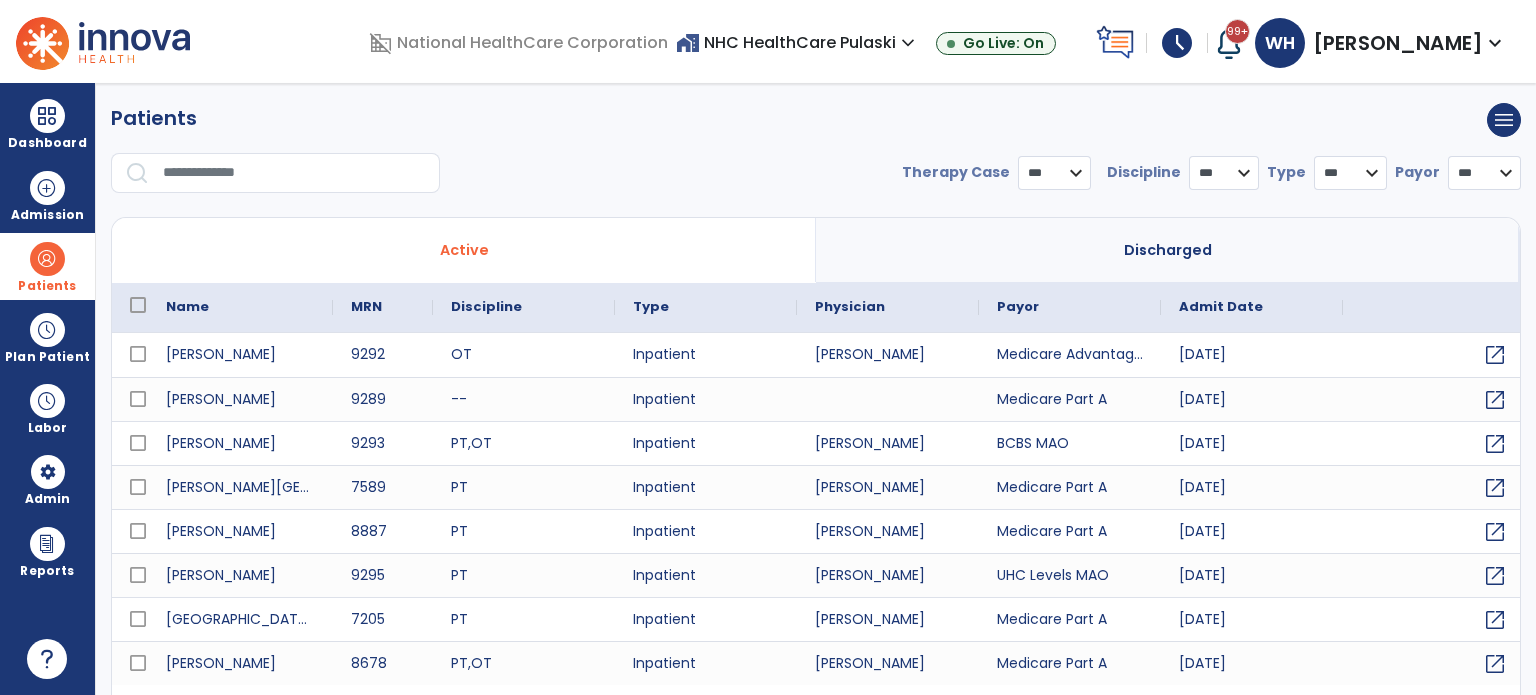 select on "***" 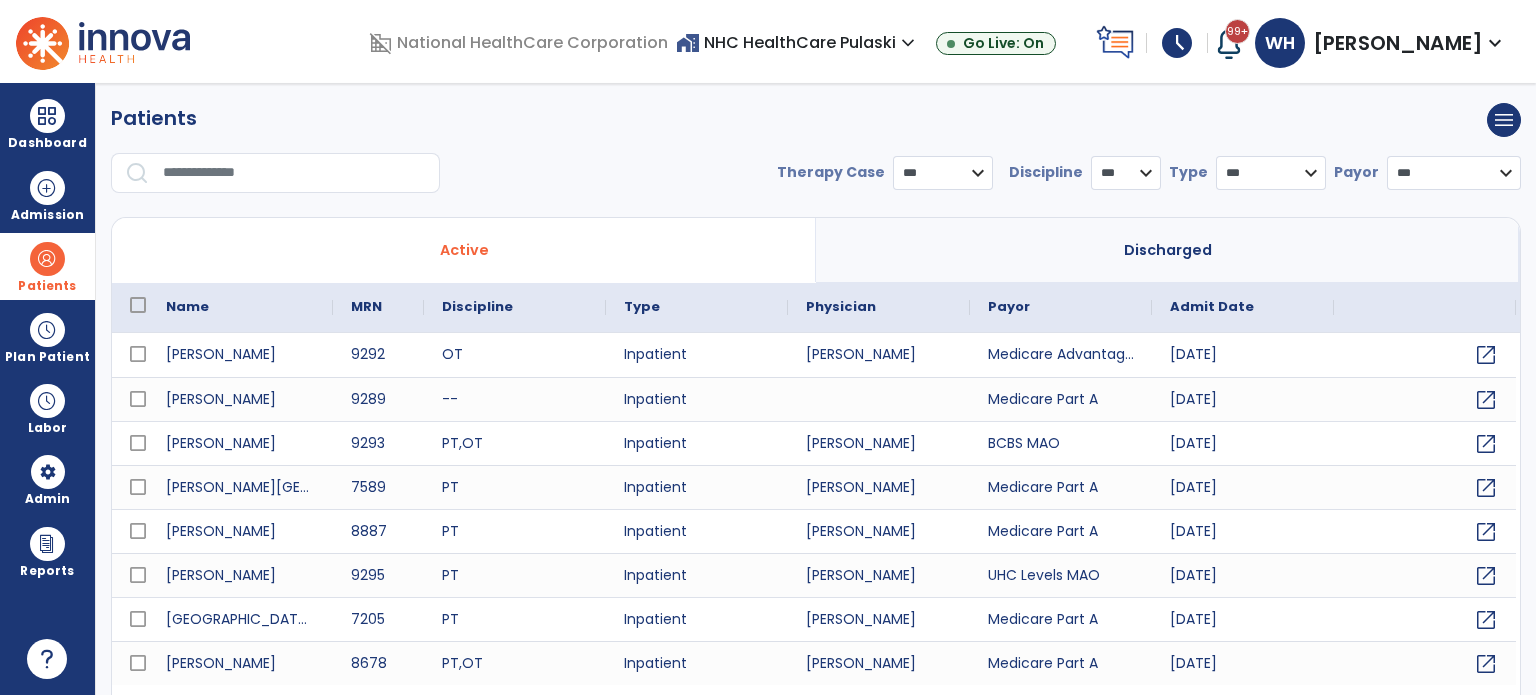 click at bounding box center (294, 173) 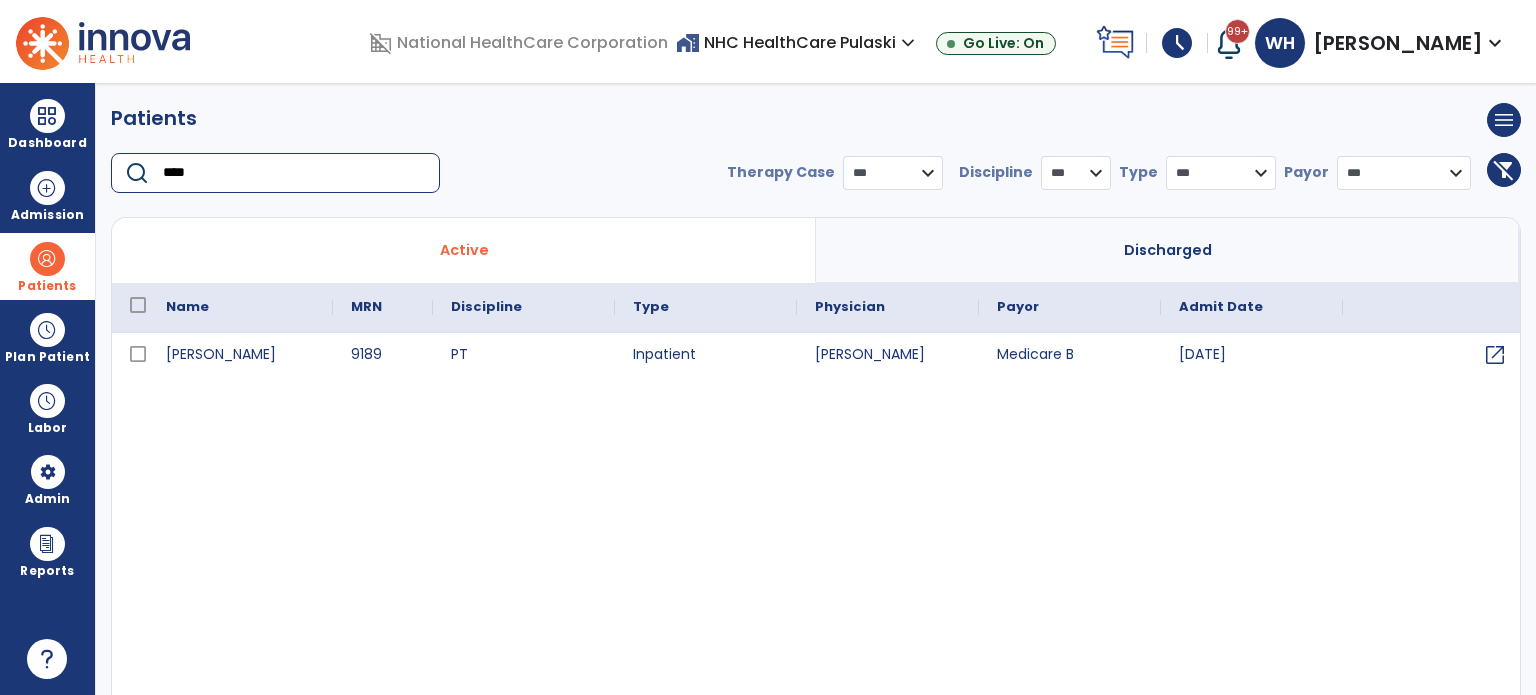 type on "****" 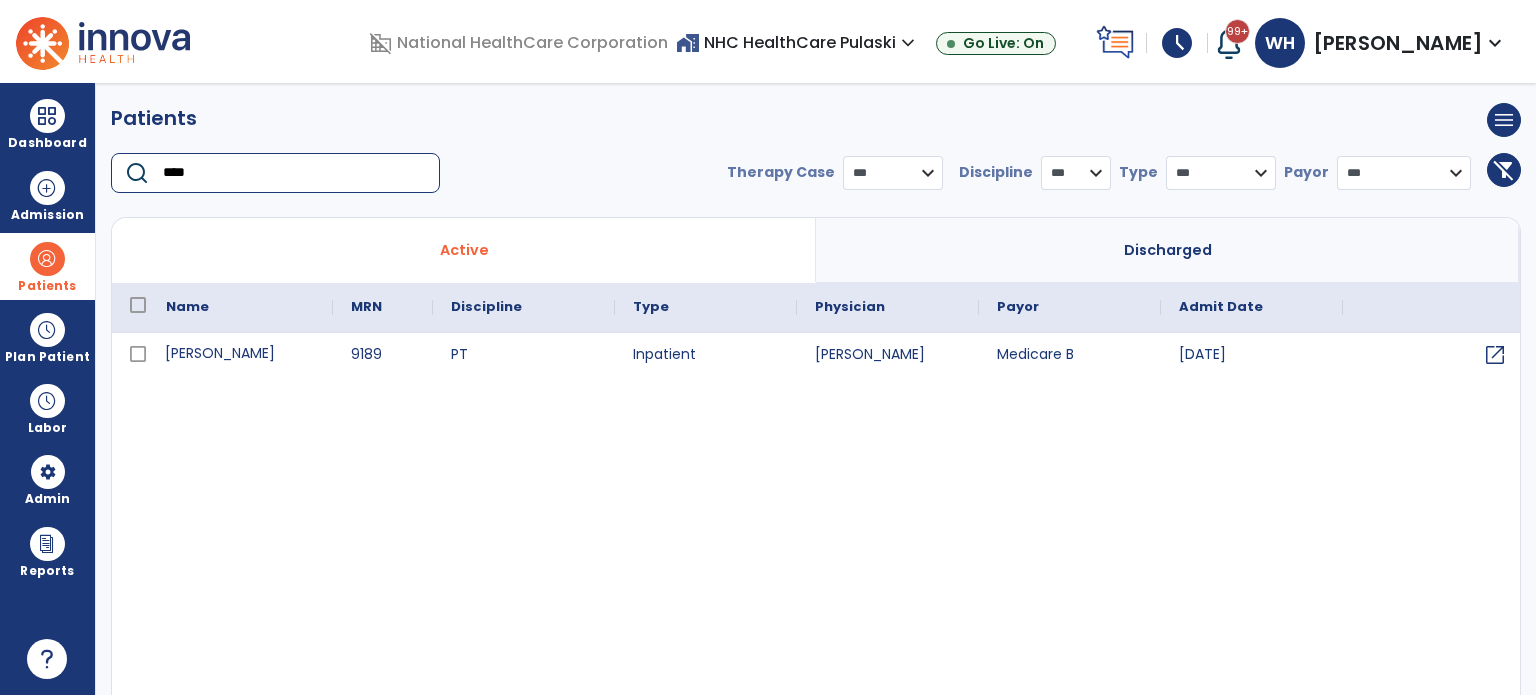 click on "[PERSON_NAME]" at bounding box center [240, 355] 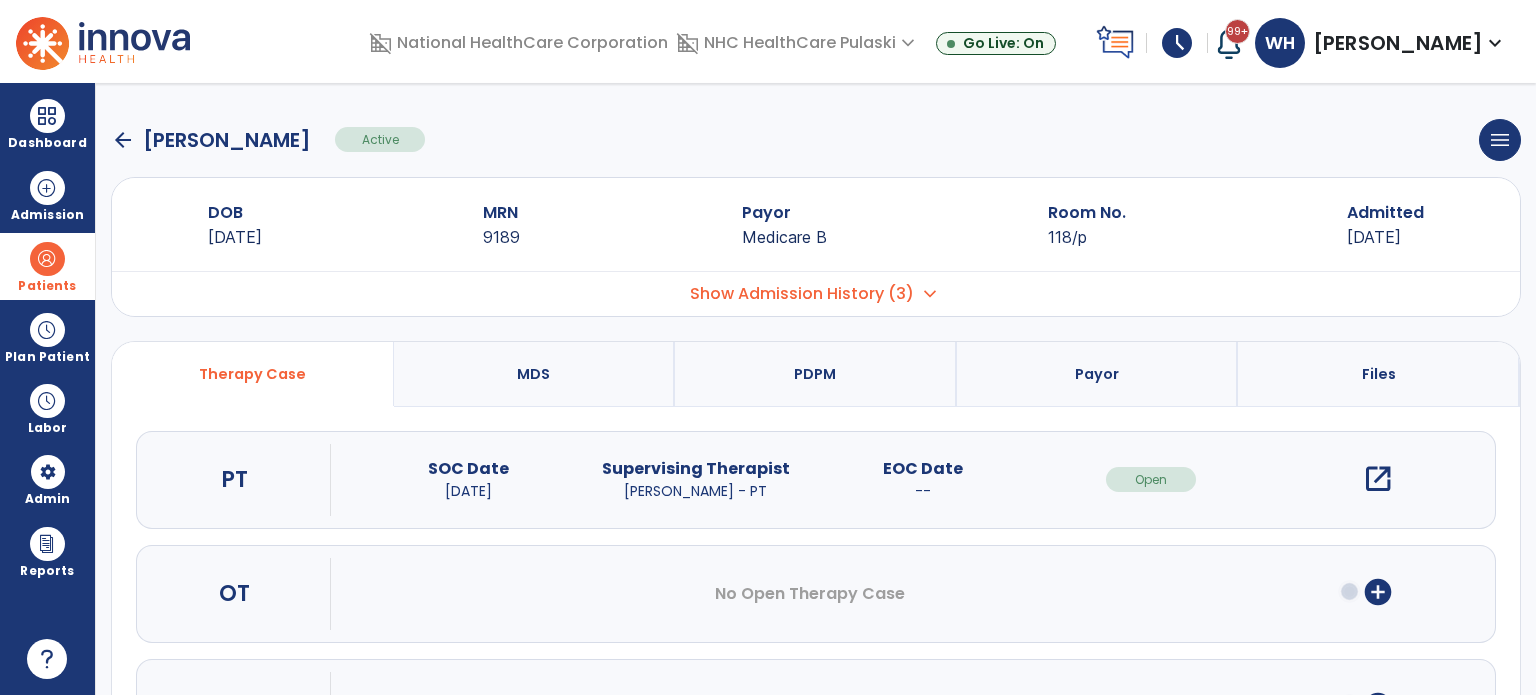 click on "open_in_new" at bounding box center (1378, 479) 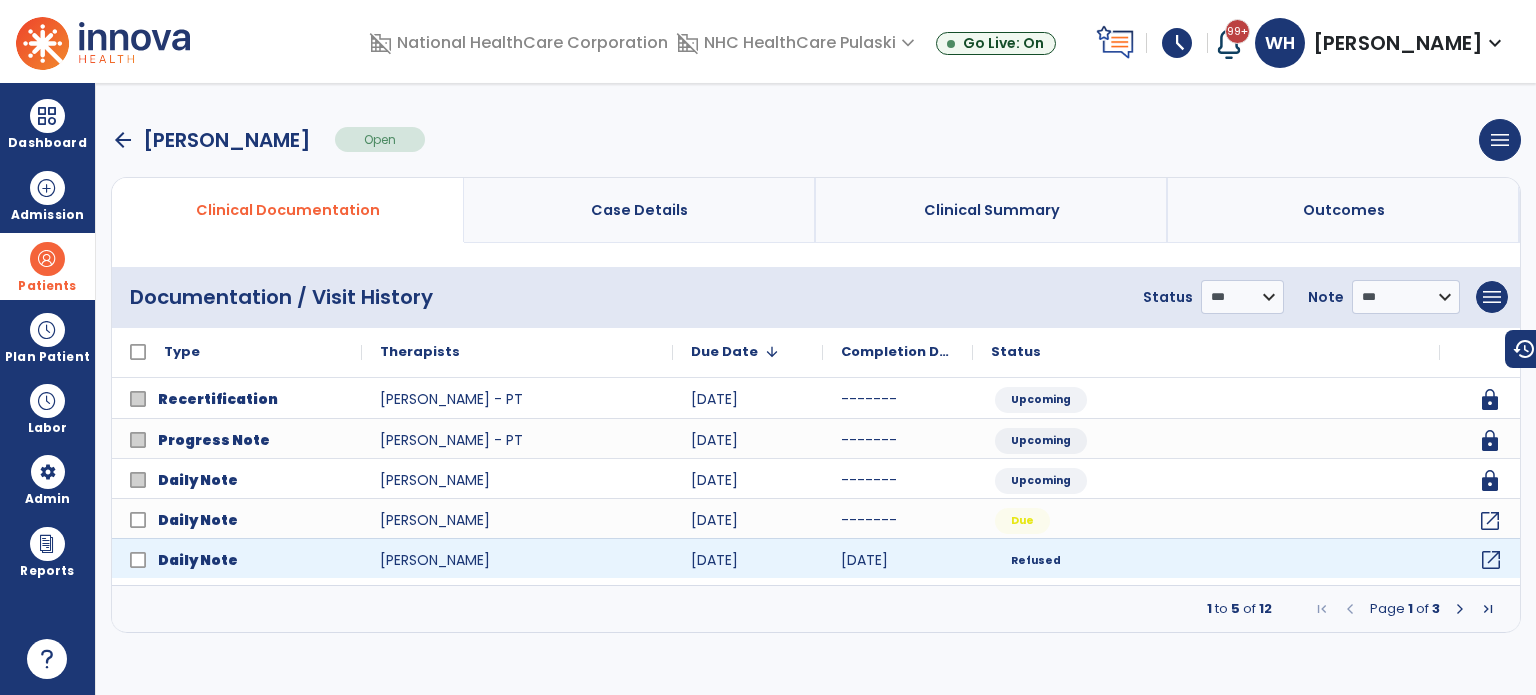 click on "open_in_new" 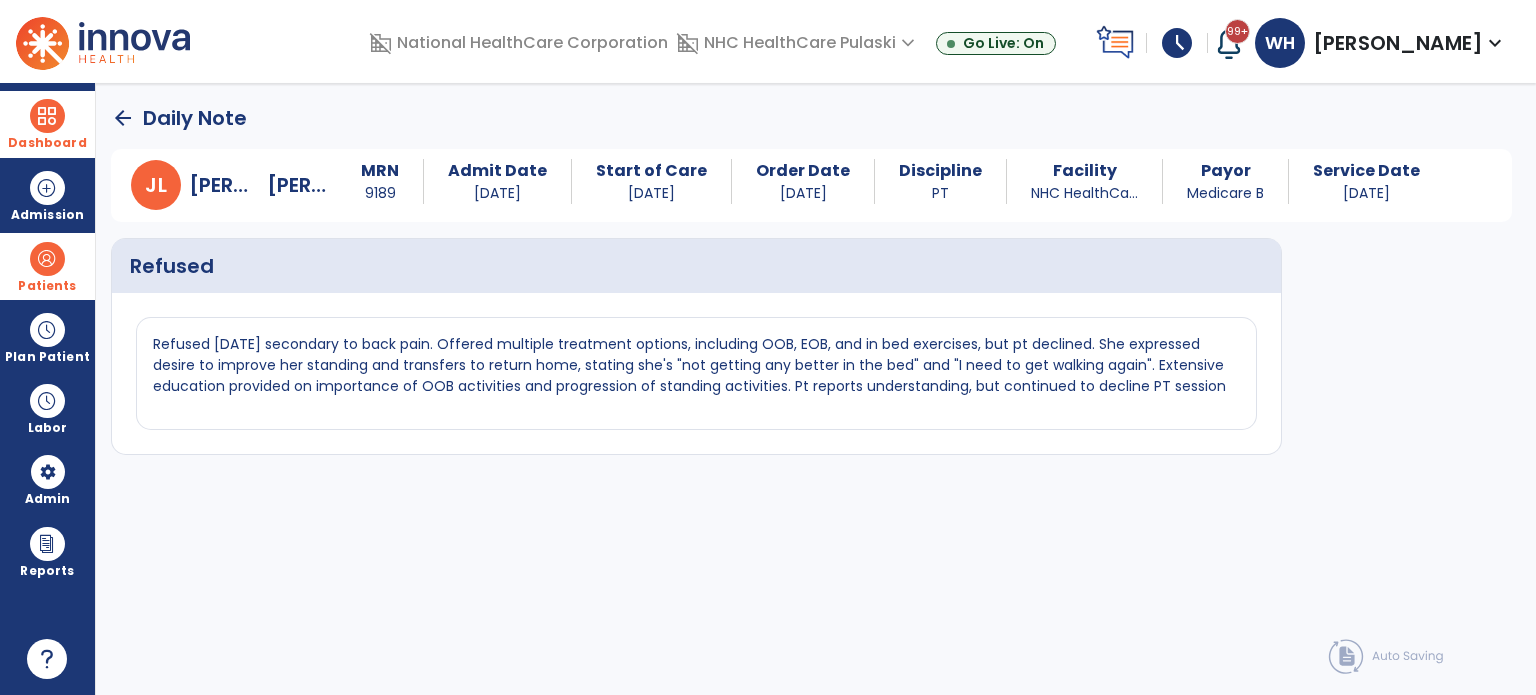 click at bounding box center (47, 116) 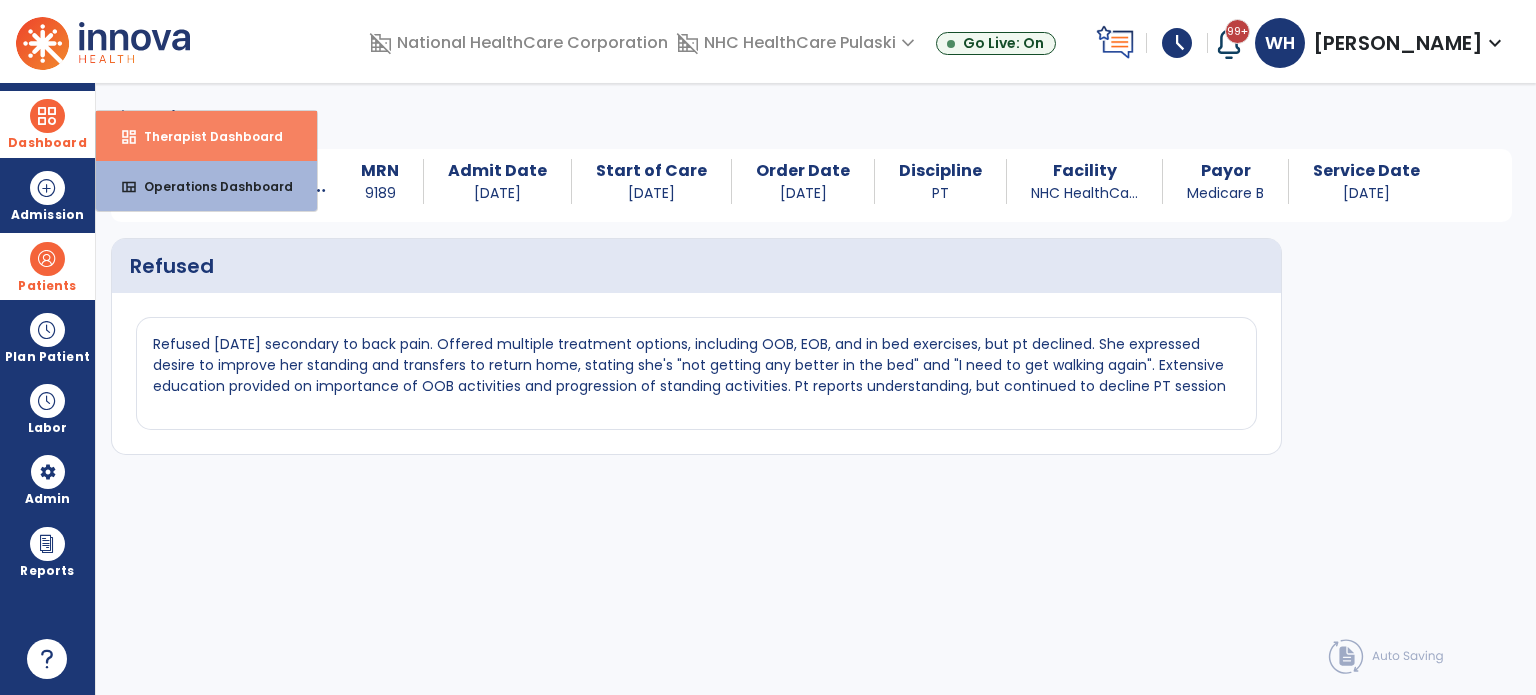 click on "Therapist Dashboard" at bounding box center [205, 136] 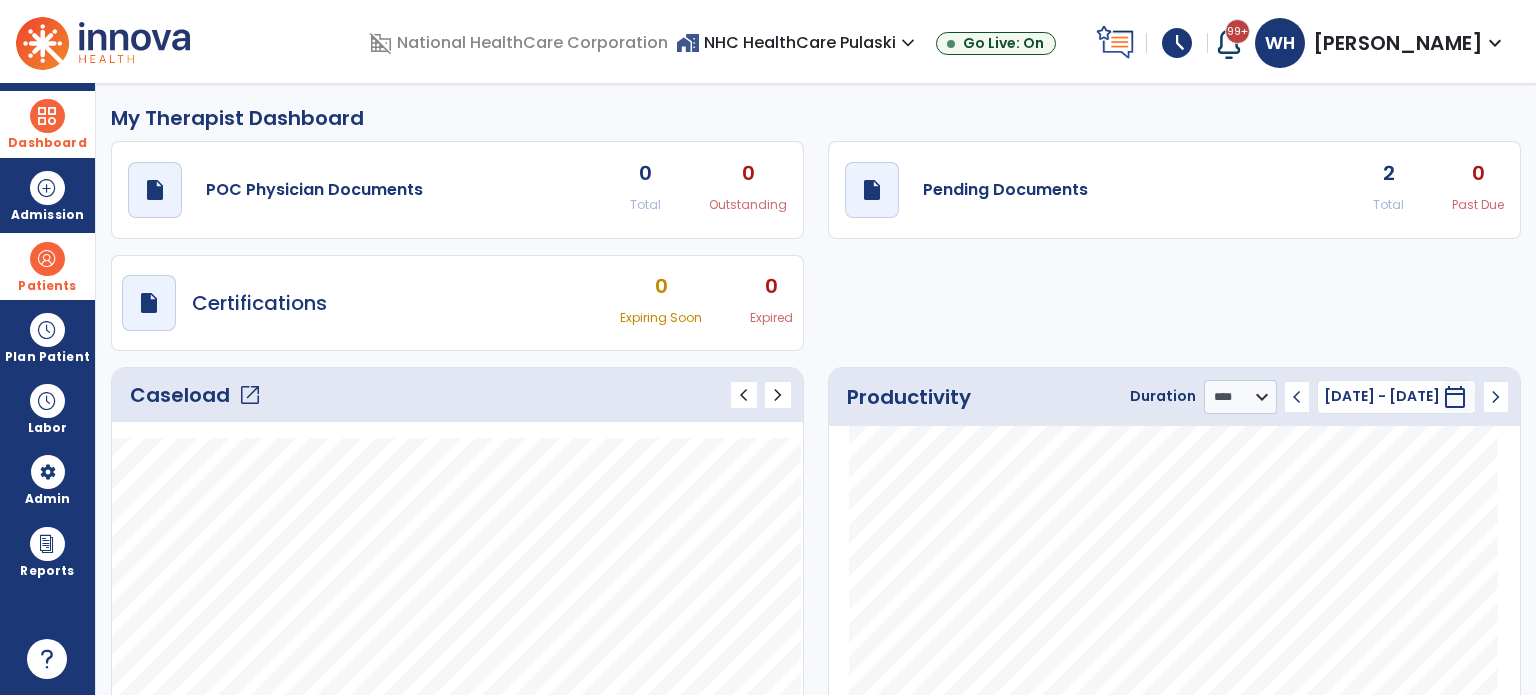 click on "draft   open_in_new  Pending Documents 2 Total 0 Past Due" 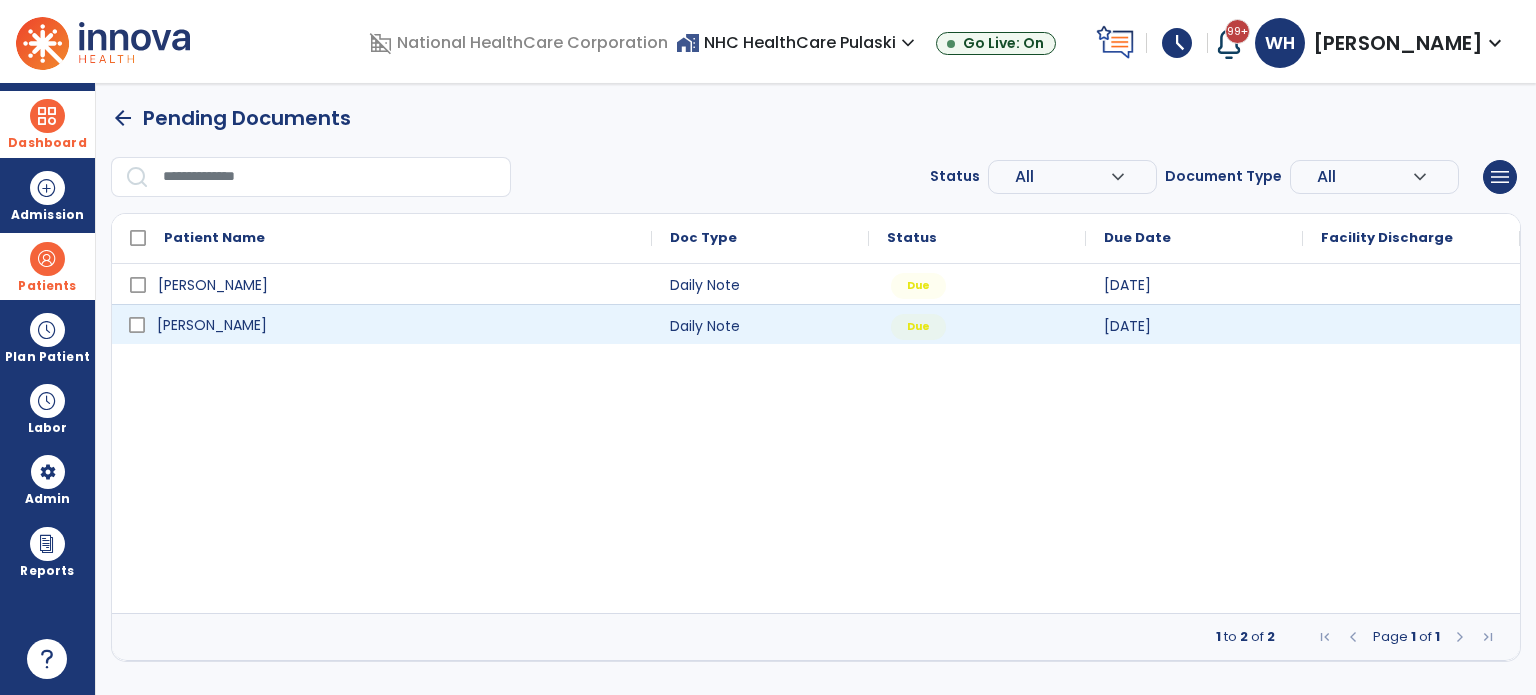 click on "[PERSON_NAME]" at bounding box center (396, 325) 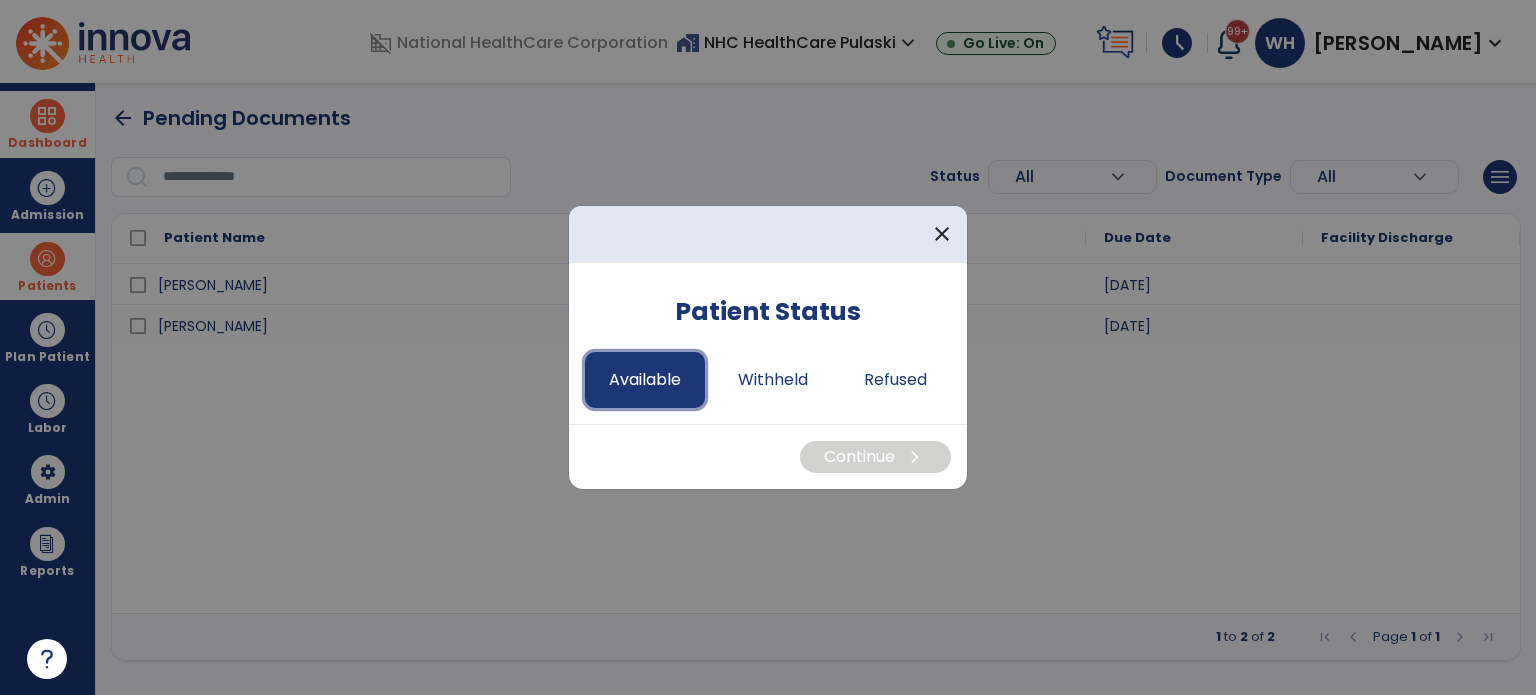 click on "Available" at bounding box center [645, 380] 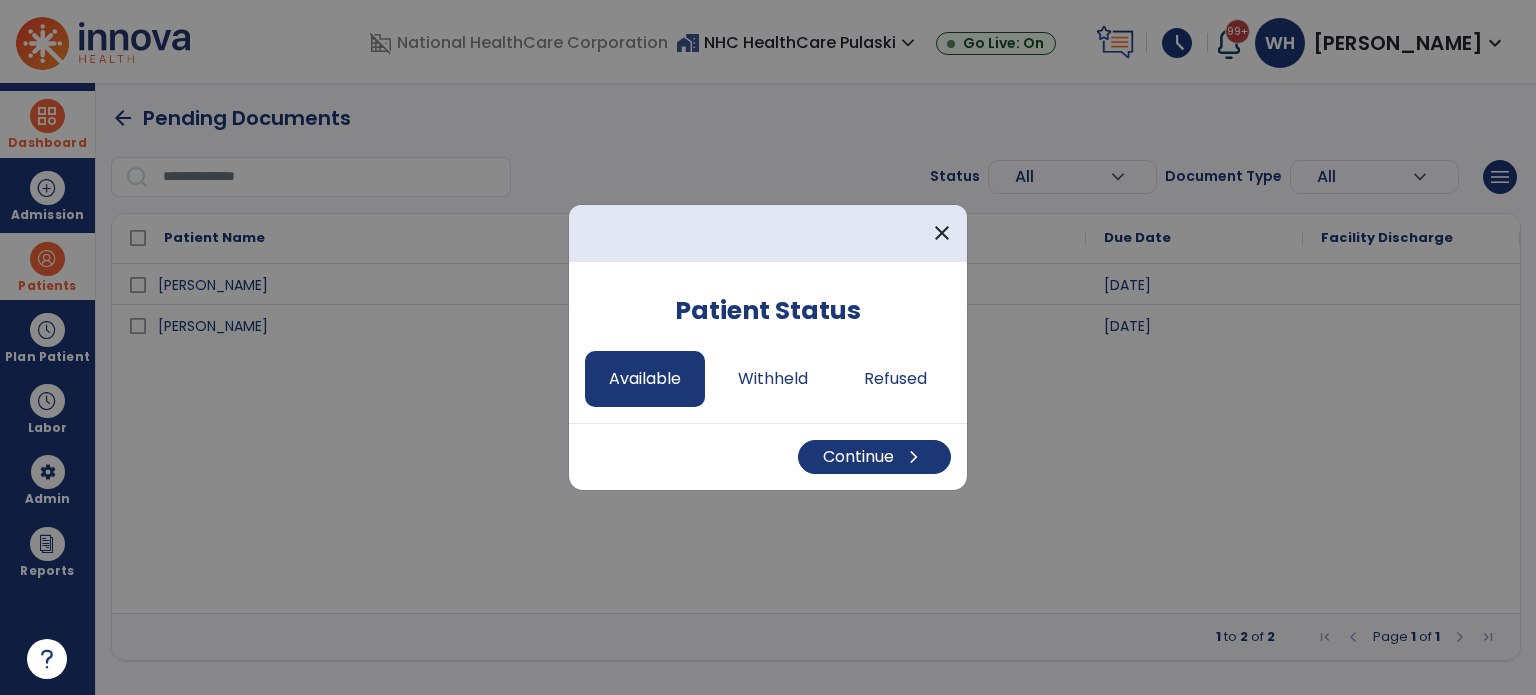 click on "Continue   chevron_right" at bounding box center [768, 456] 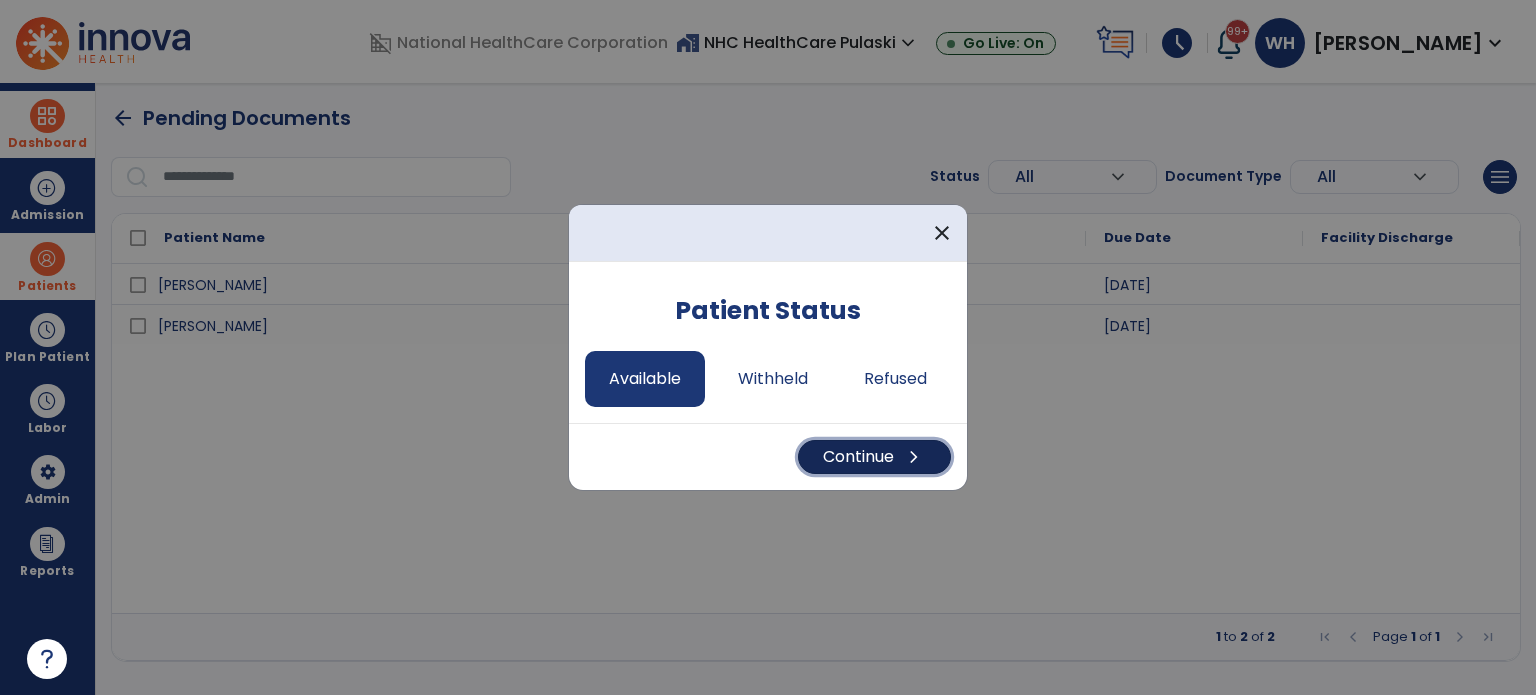 click on "chevron_right" at bounding box center (914, 457) 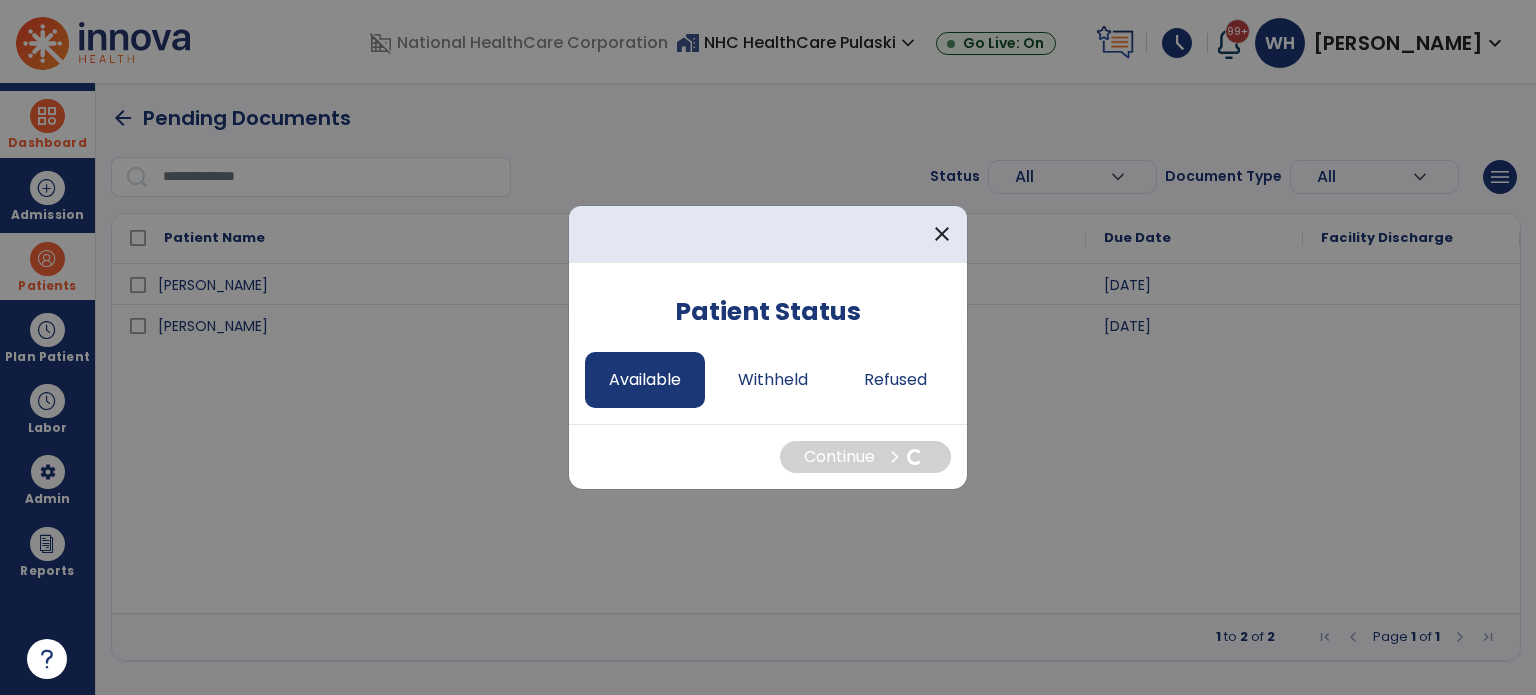 select on "*" 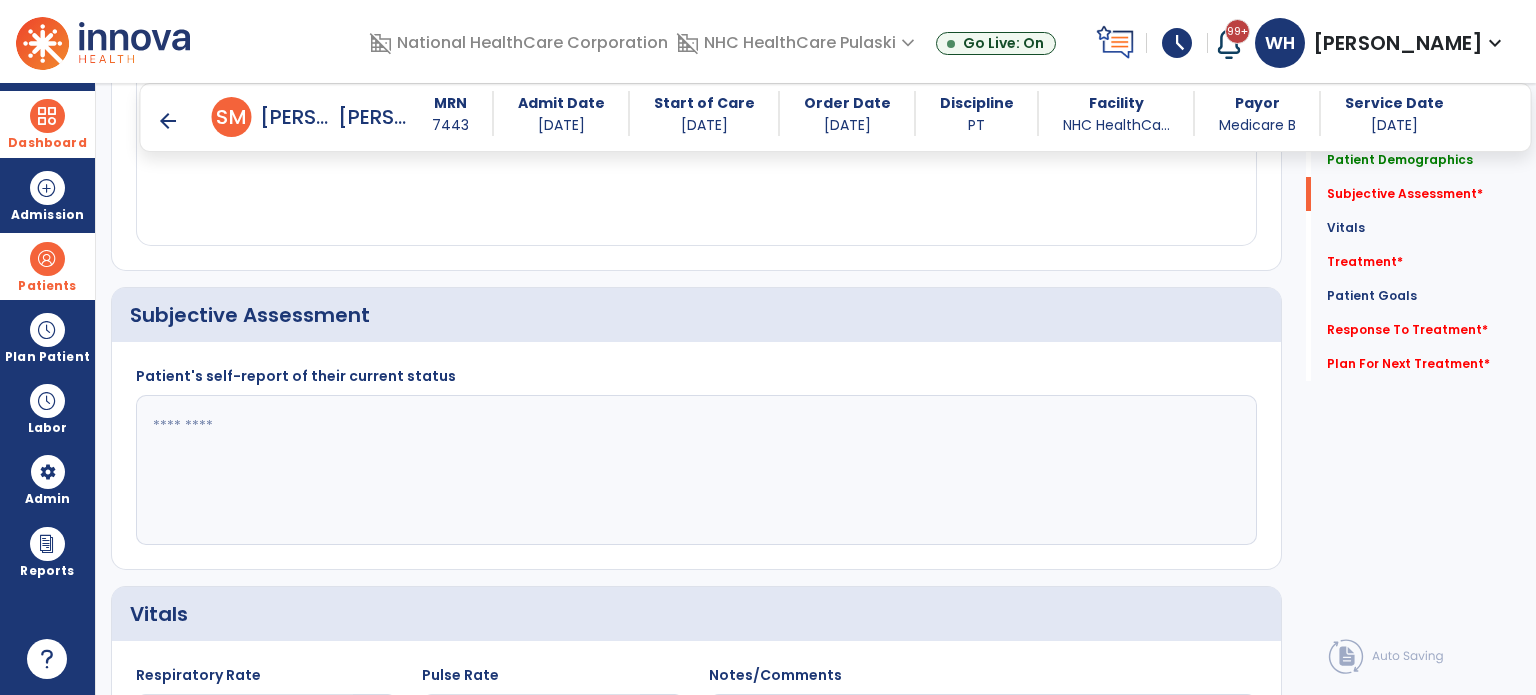 scroll, scrollTop: 352, scrollLeft: 0, axis: vertical 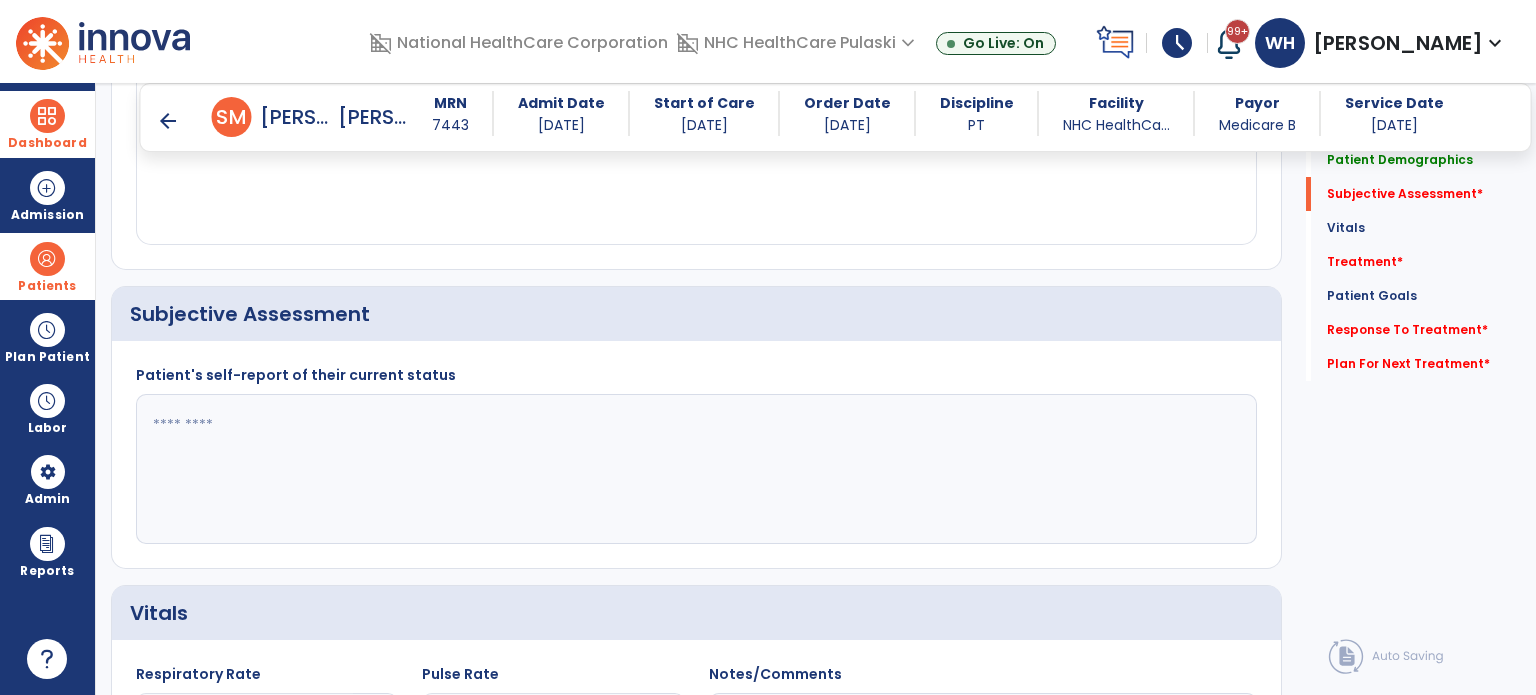 click 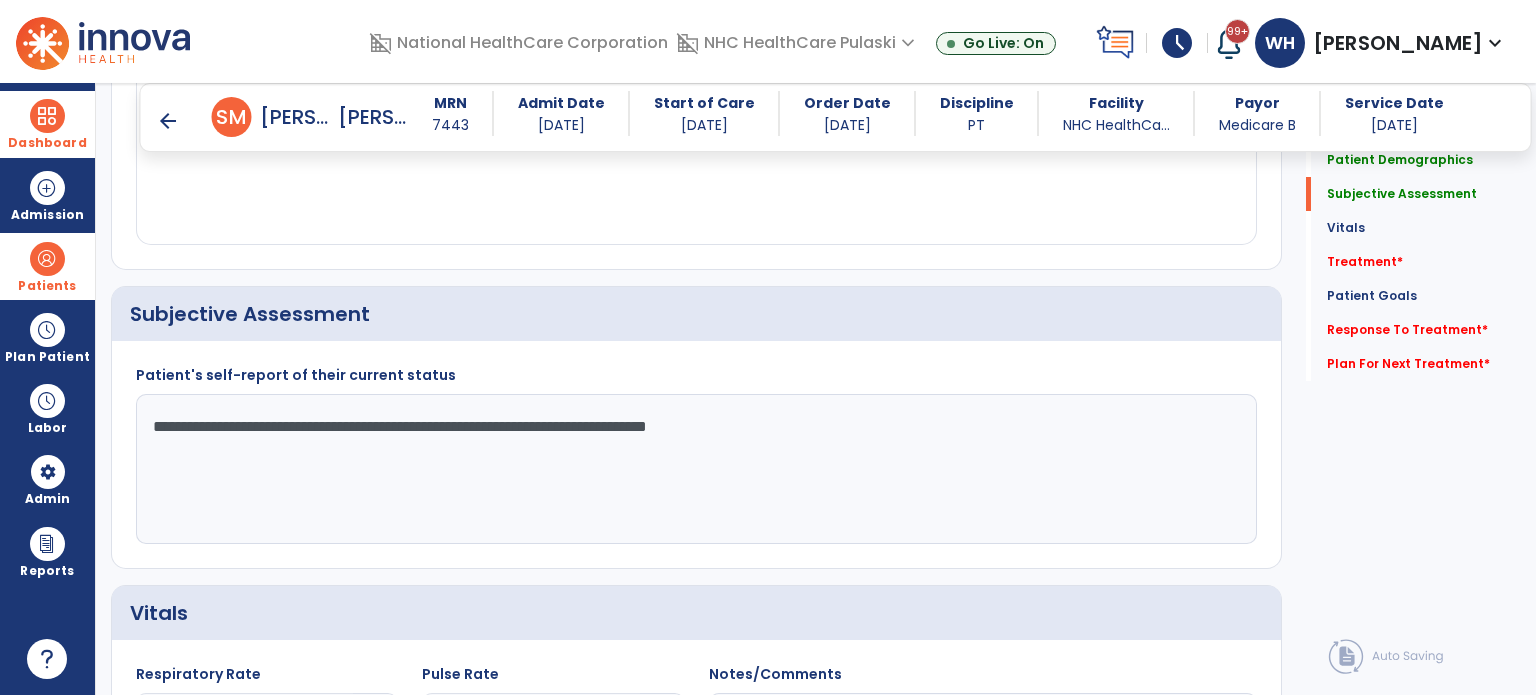 click on "**********" 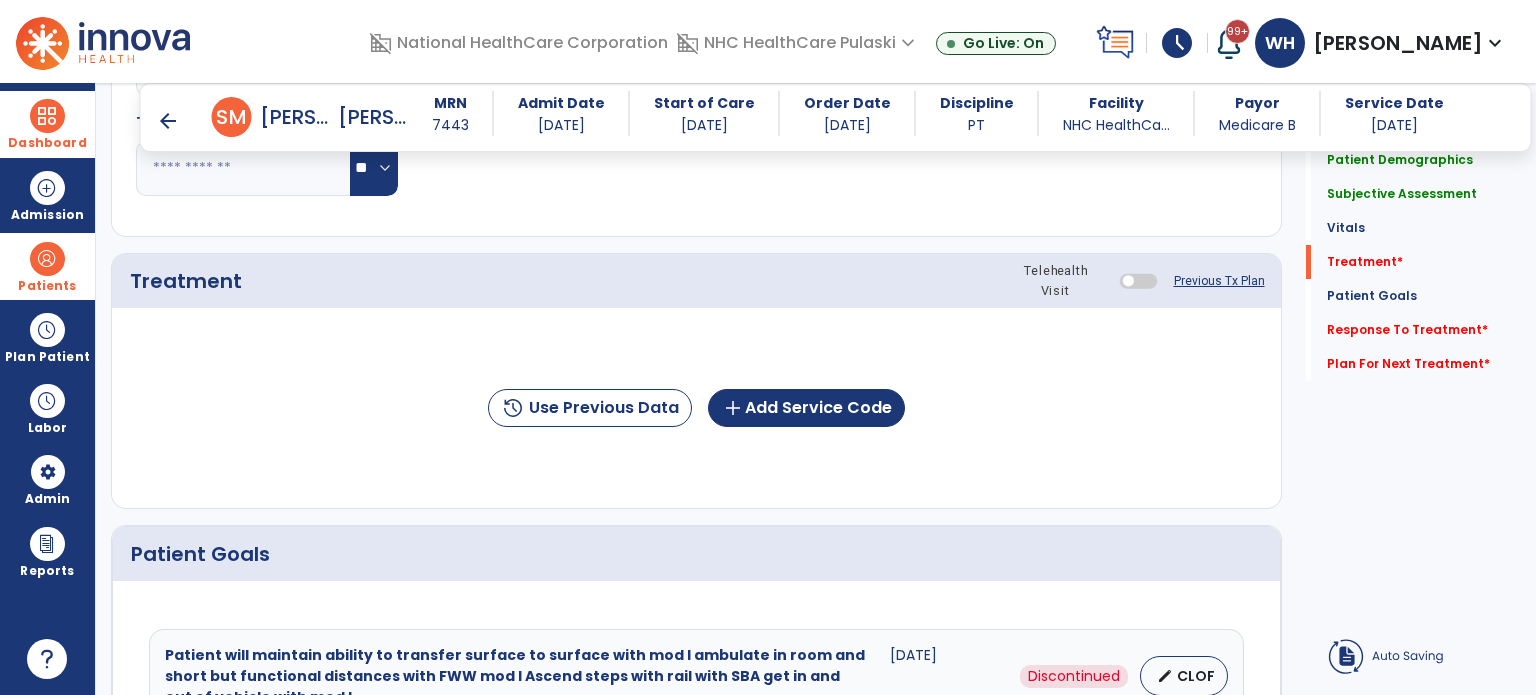 scroll, scrollTop: 1124, scrollLeft: 0, axis: vertical 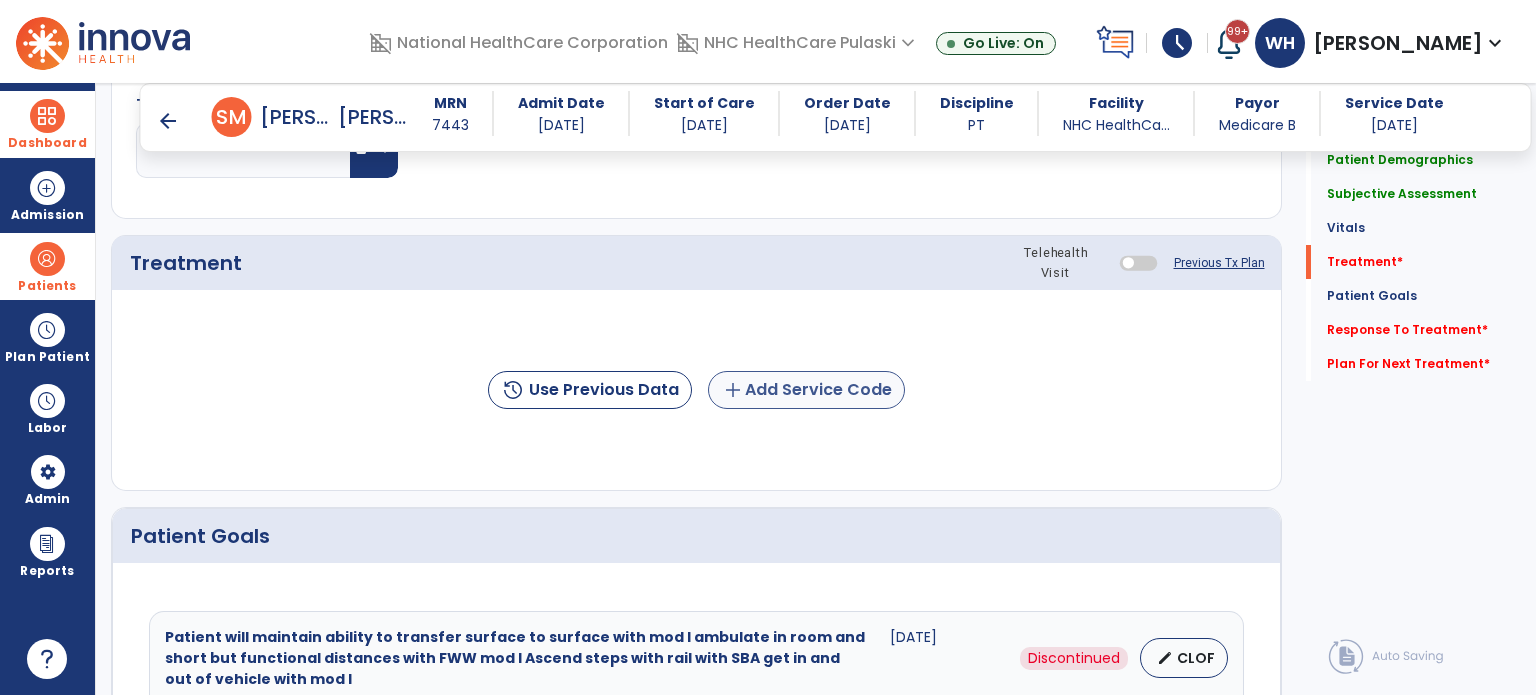 type on "**********" 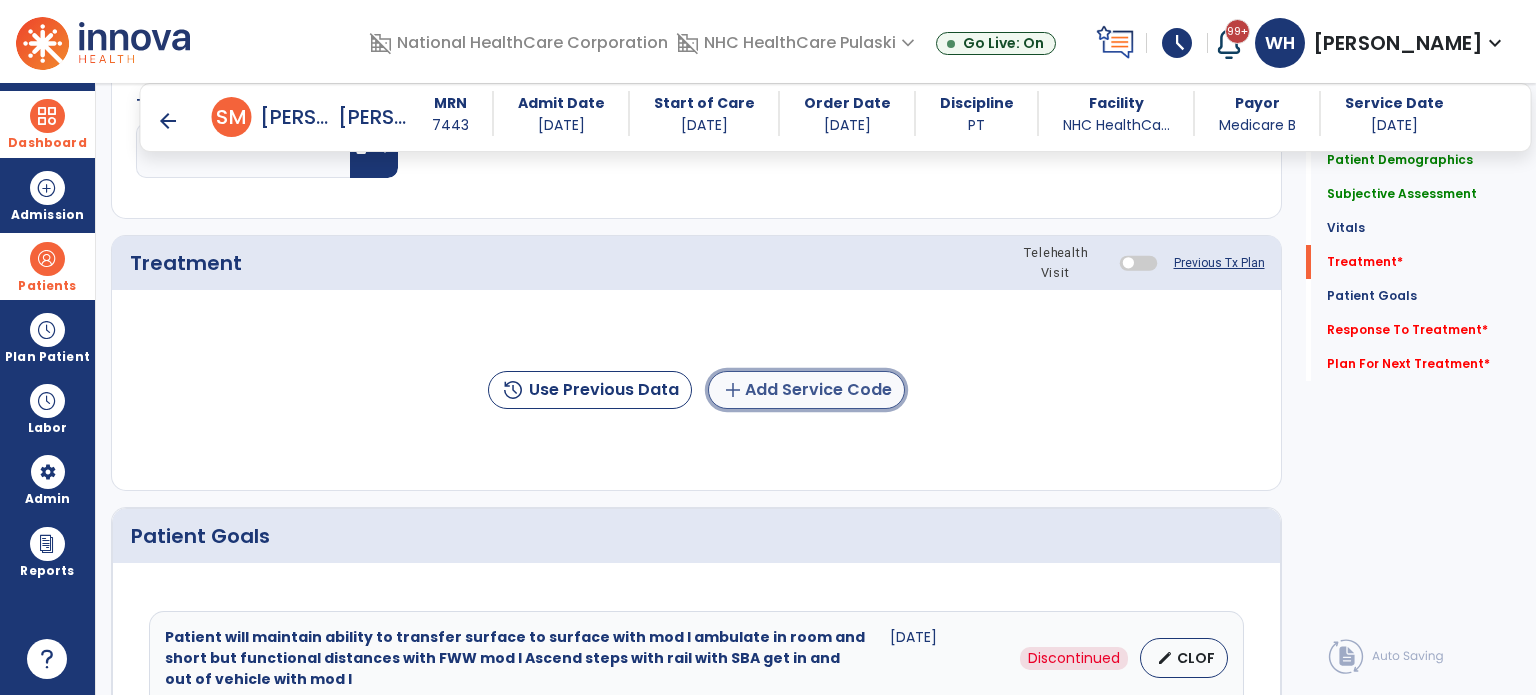 click on "add  Add Service Code" 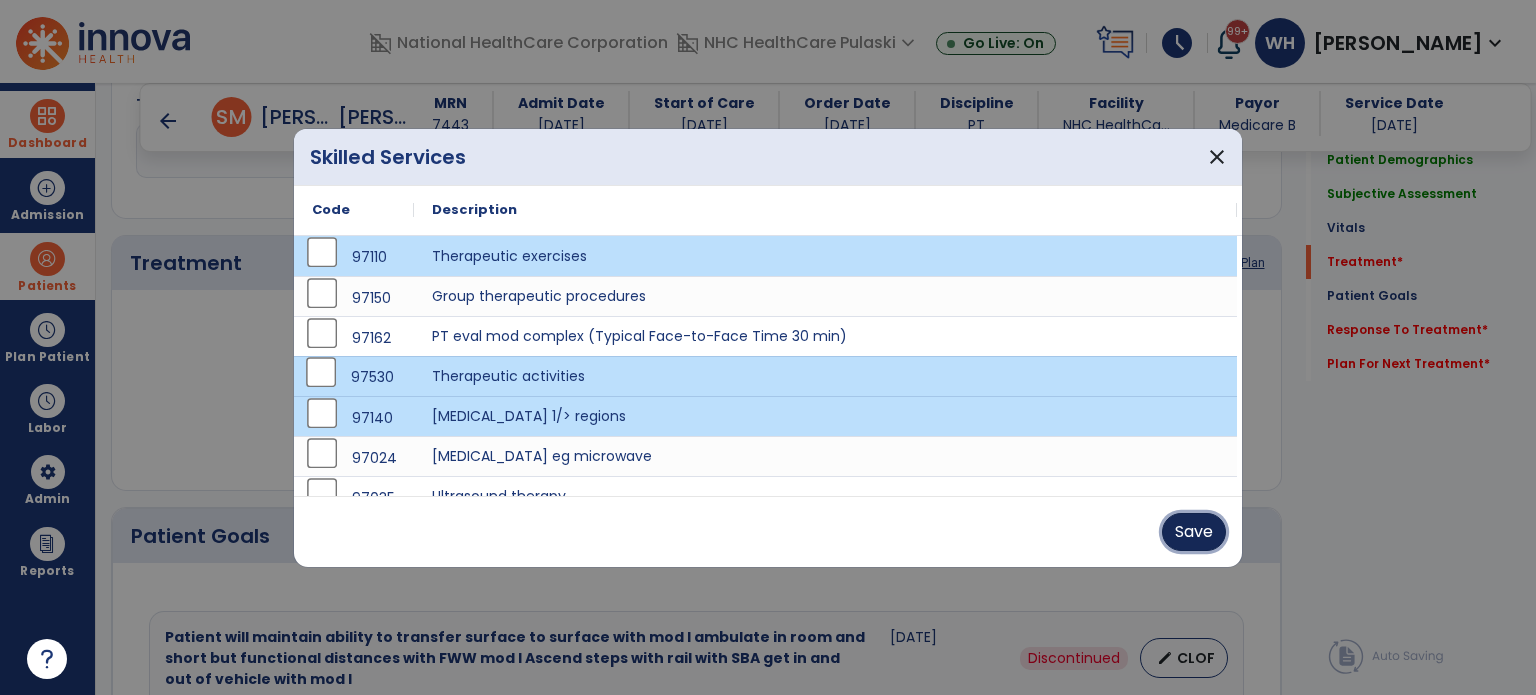 click on "Save" at bounding box center [1194, 532] 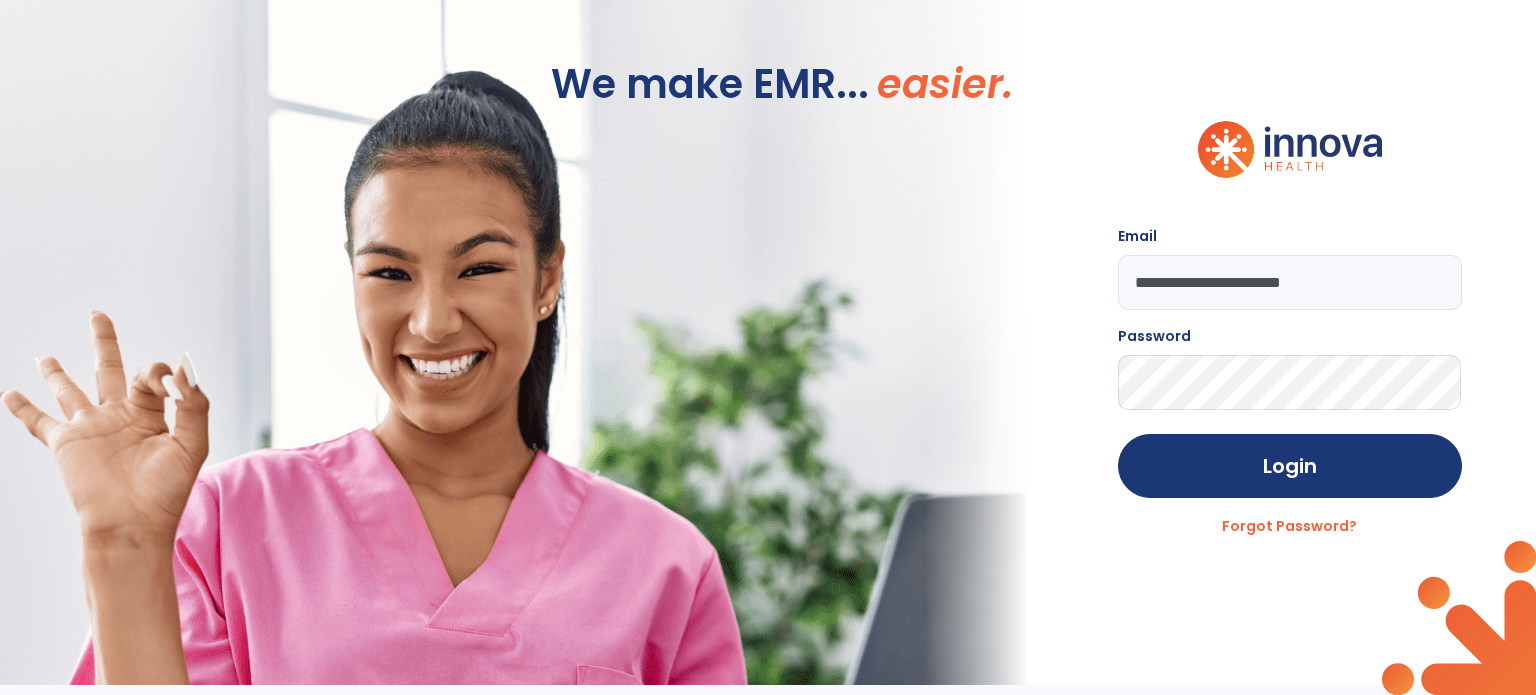 scroll, scrollTop: 0, scrollLeft: 0, axis: both 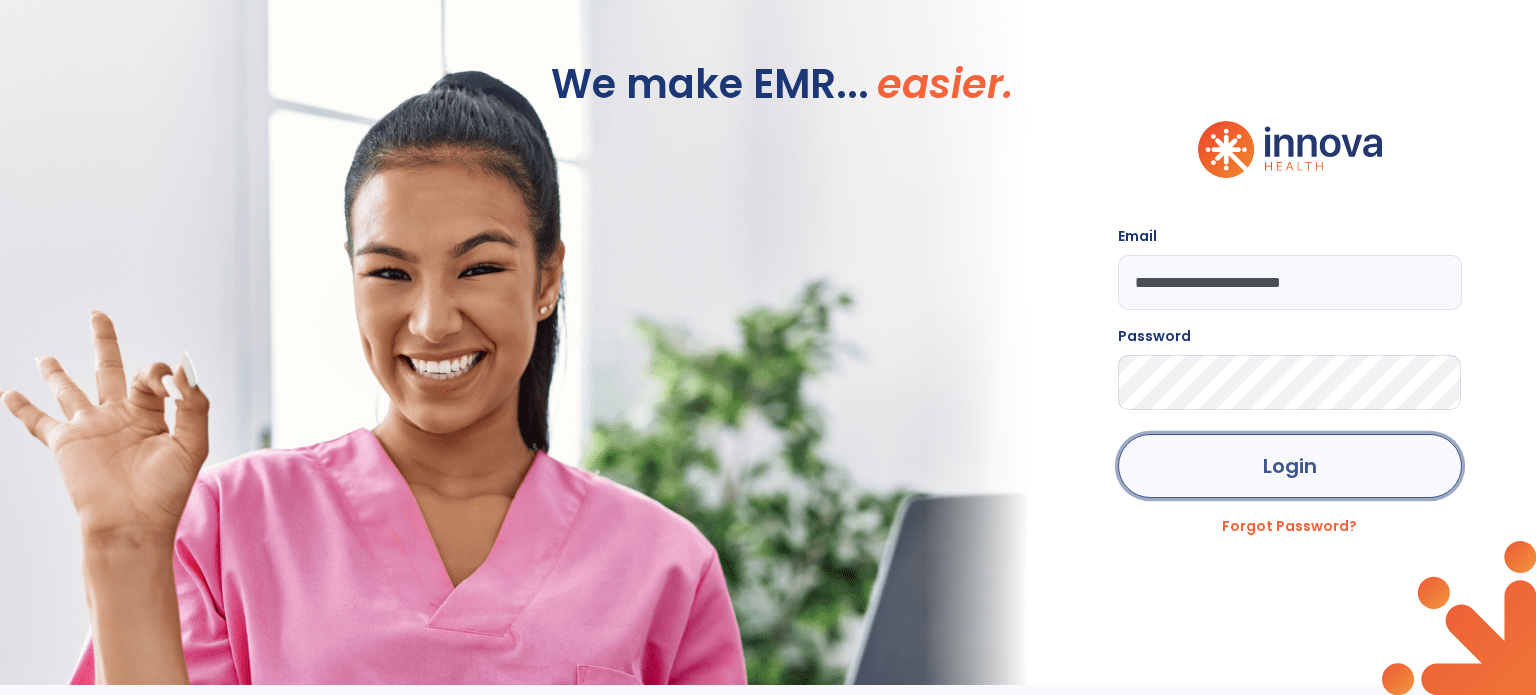 click on "Login" 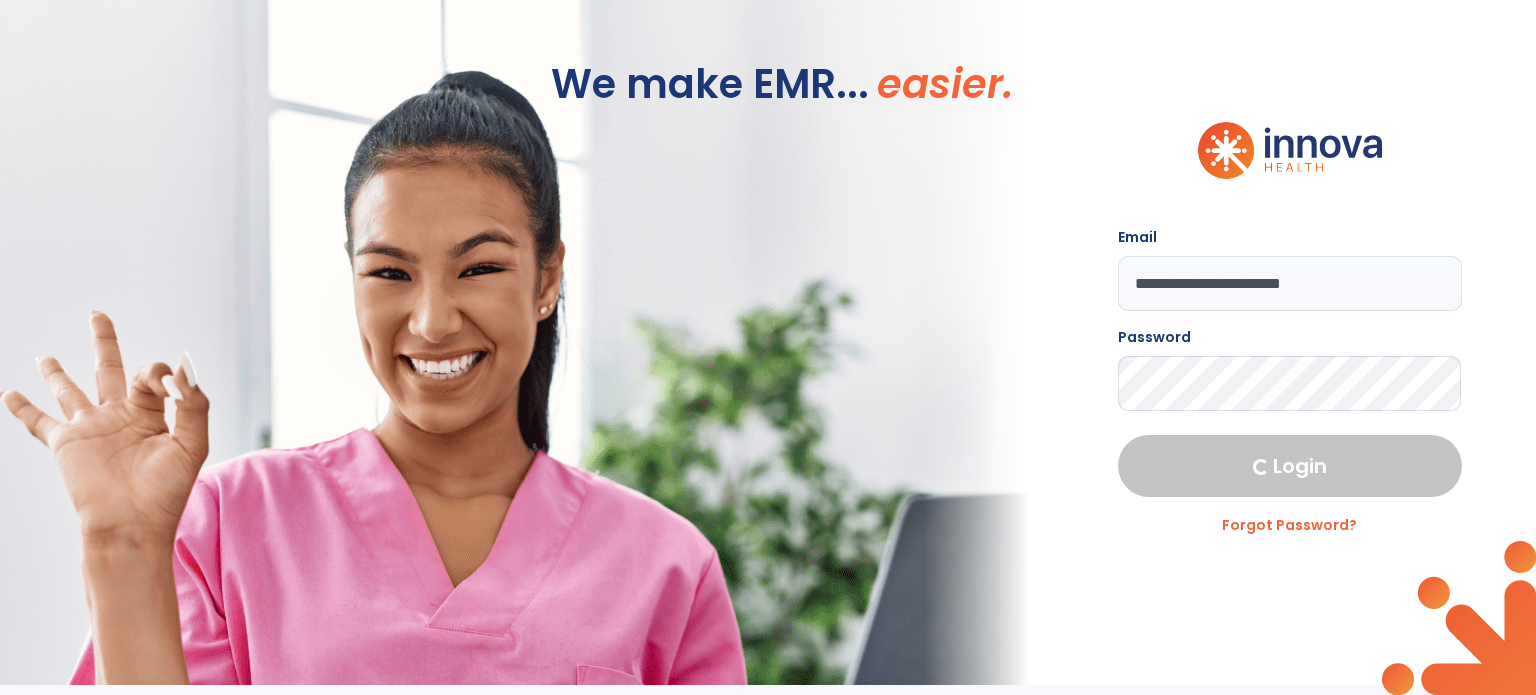 select on "***" 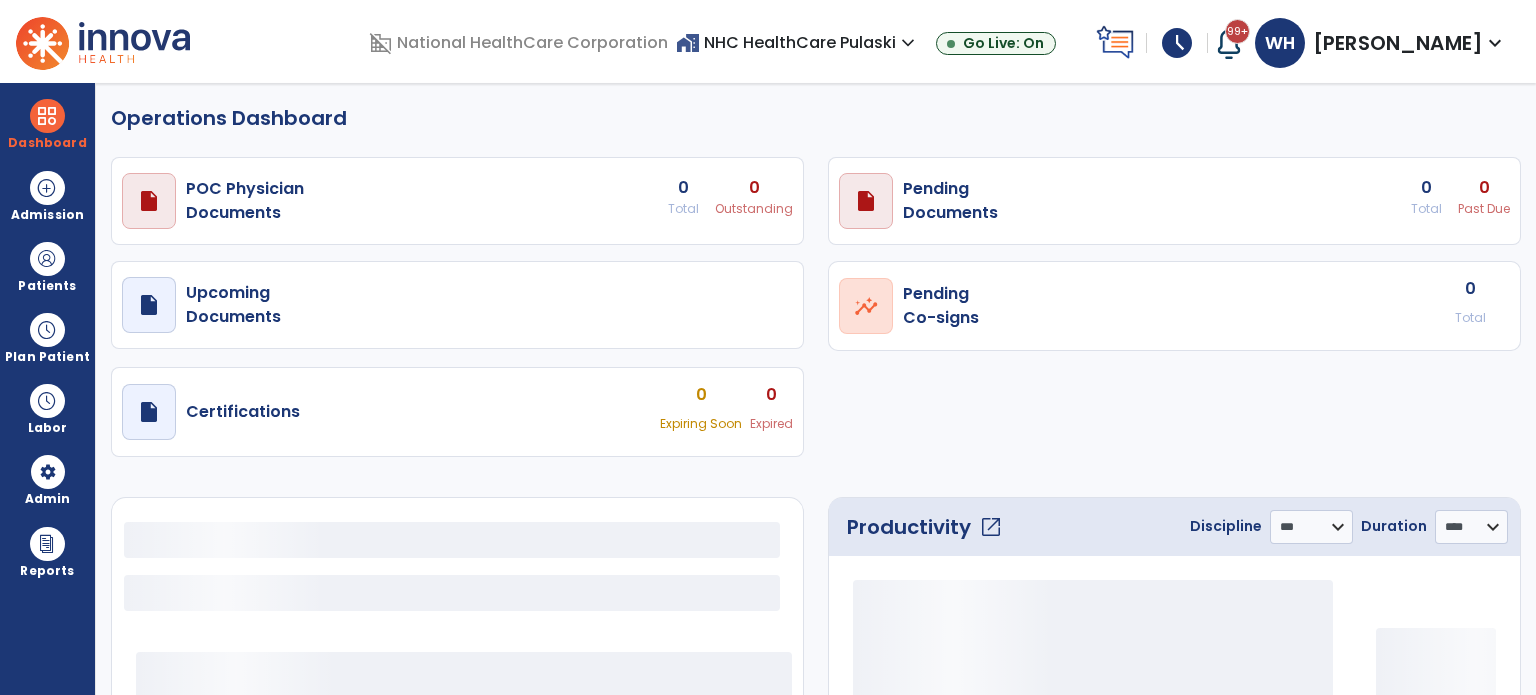 select on "***" 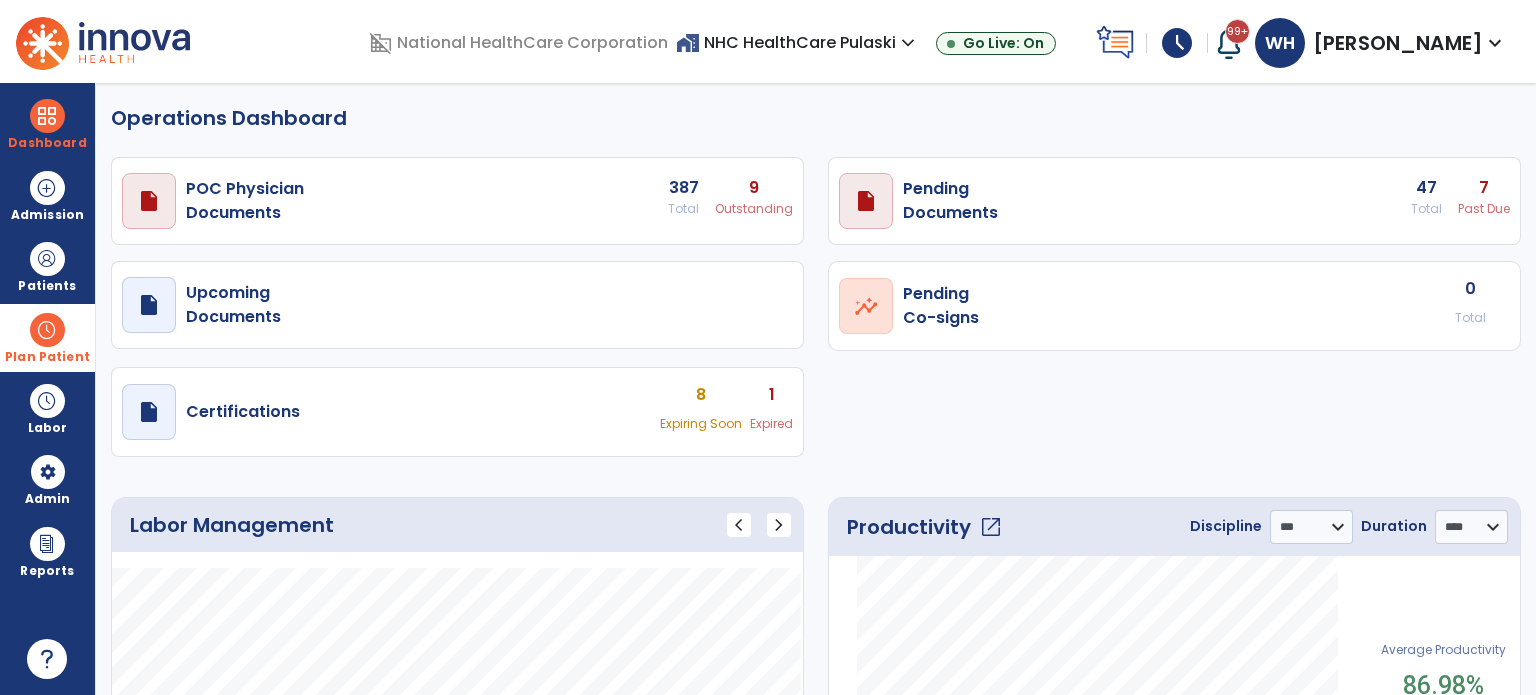 click on "Plan Patient" at bounding box center [47, 266] 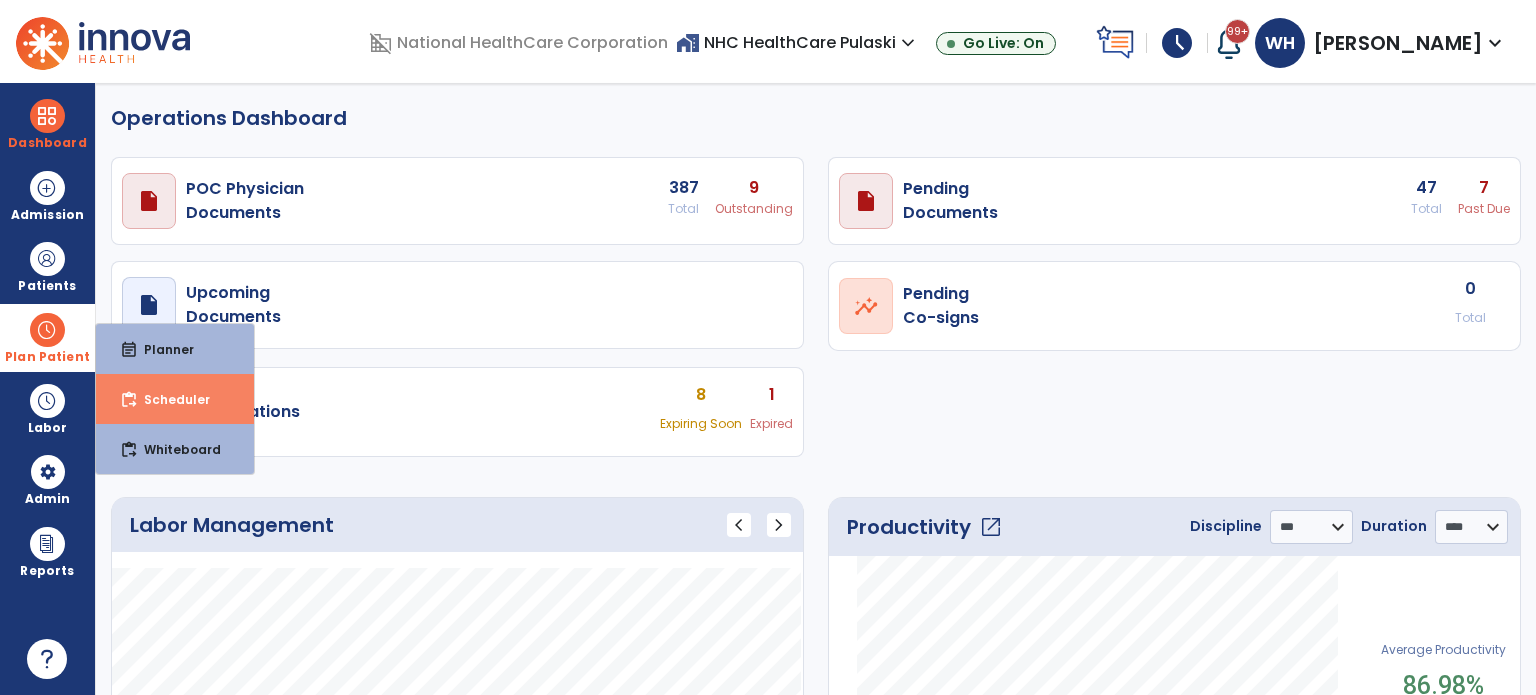 click on "Scheduler" at bounding box center (169, 399) 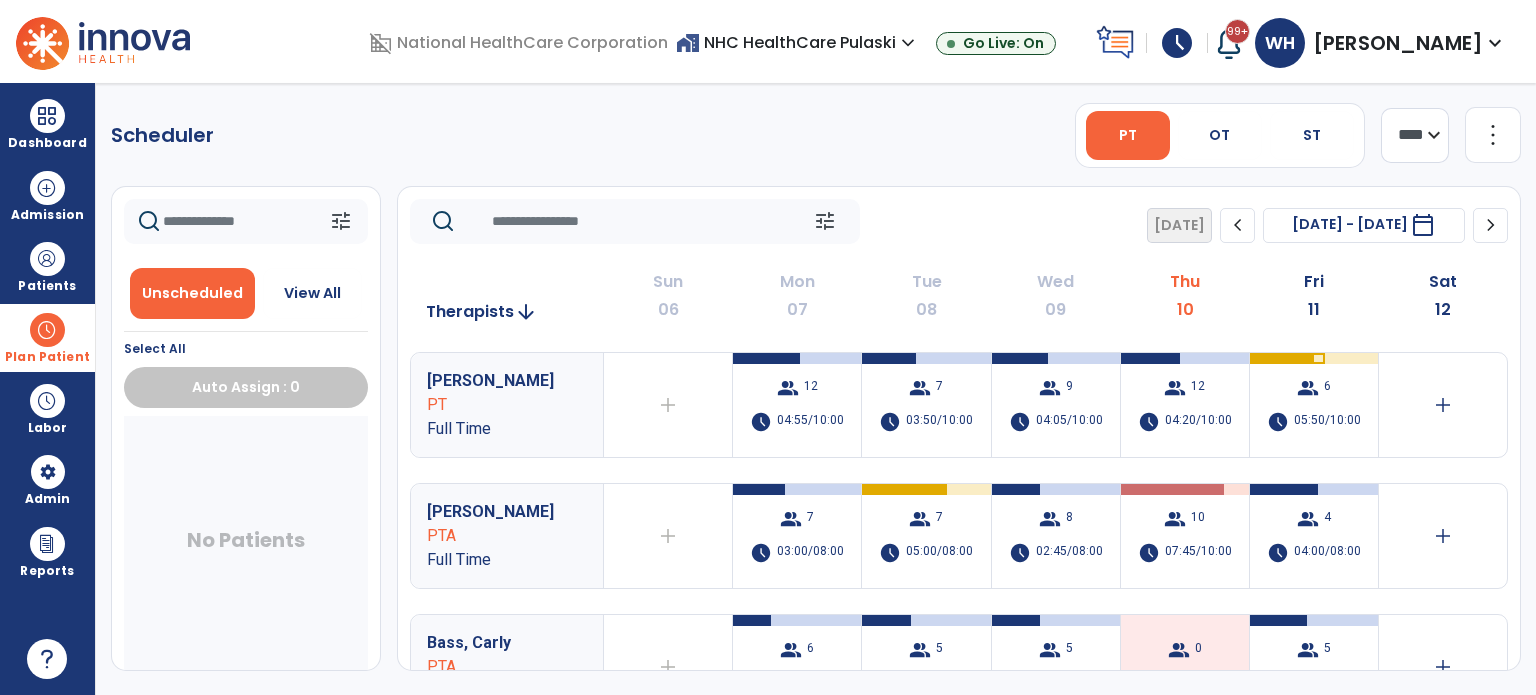 click on "Sat  12" 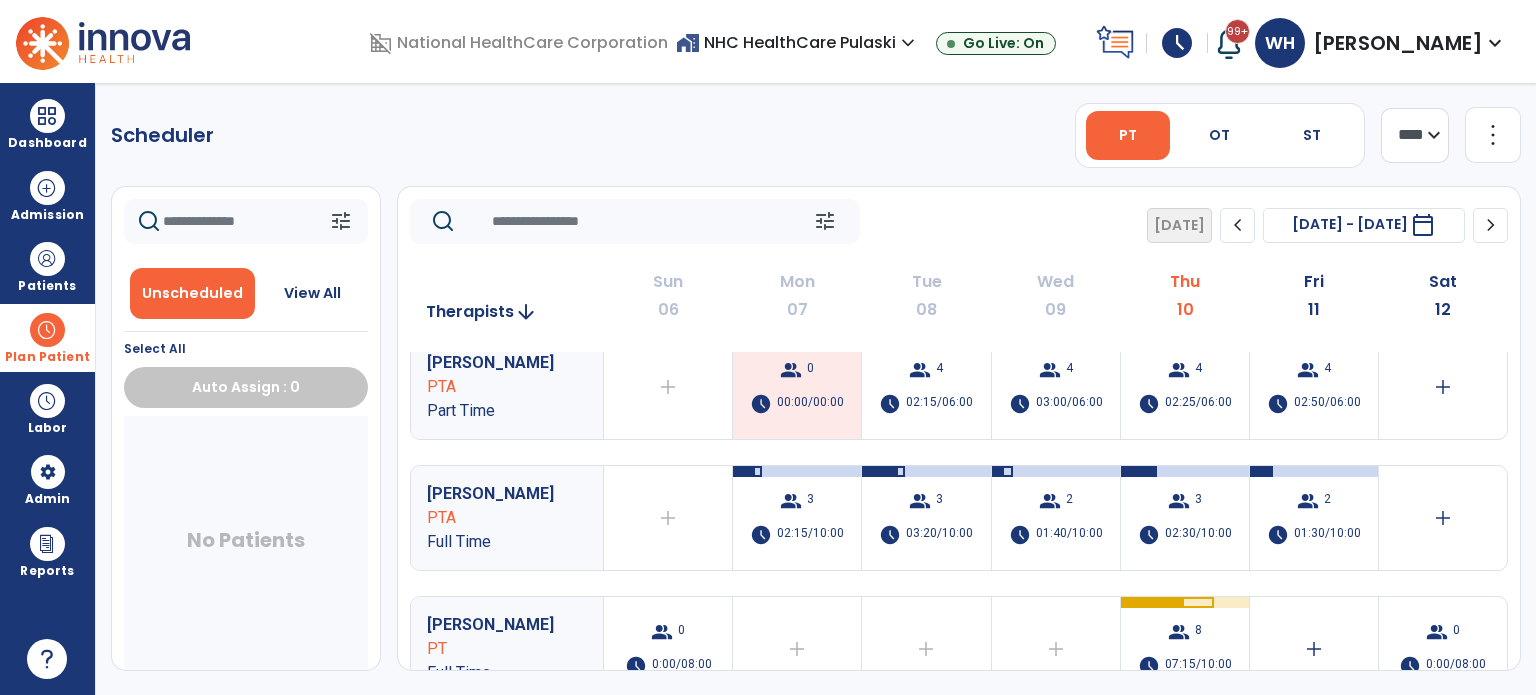scroll, scrollTop: 560, scrollLeft: 0, axis: vertical 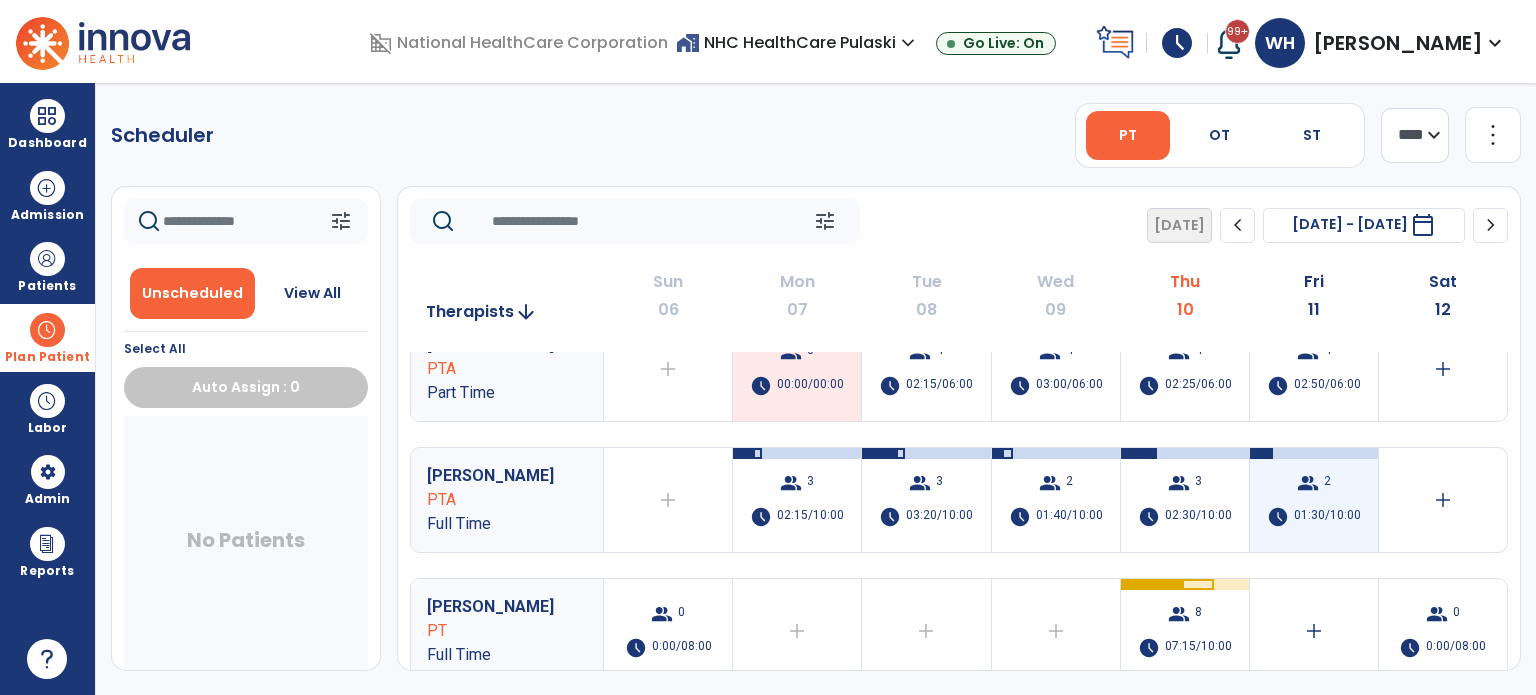 click on "2" at bounding box center [1327, 483] 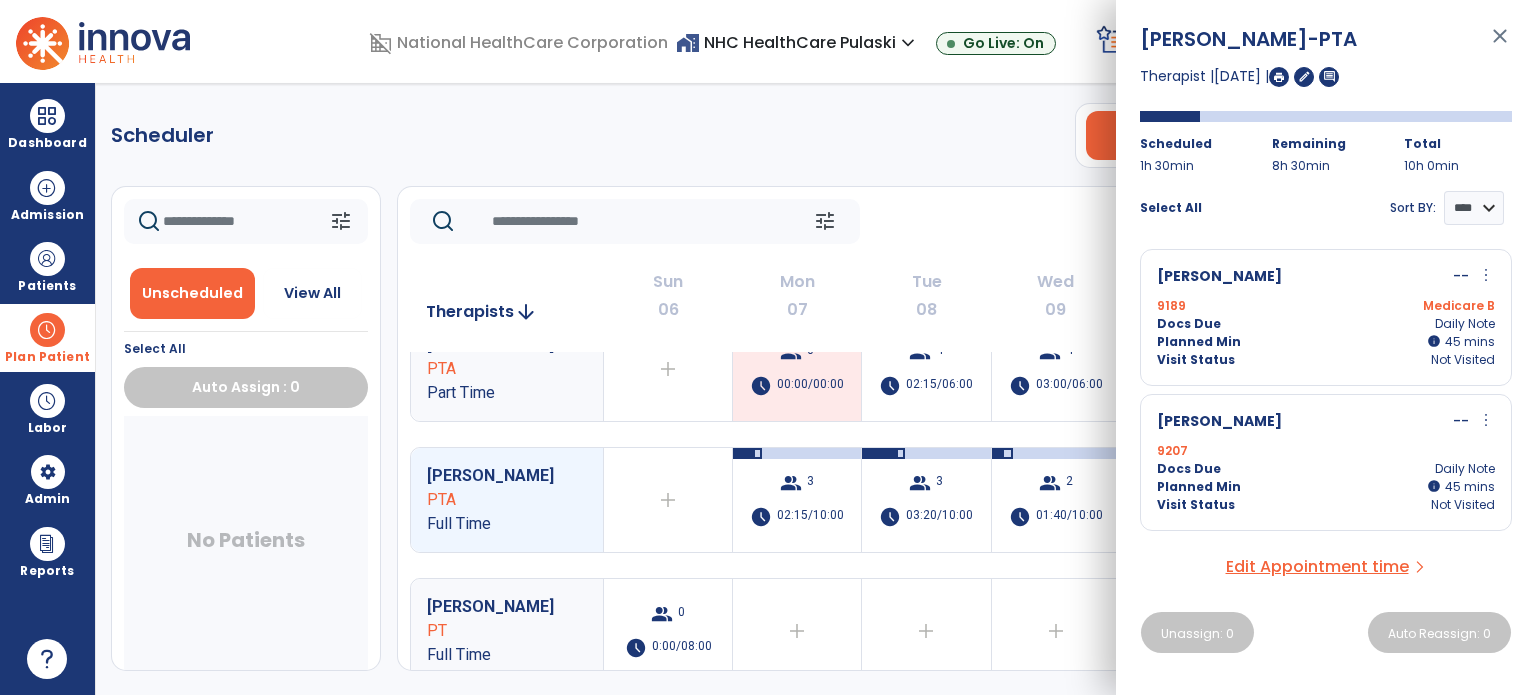 click on "tune   [DATE]  chevron_left [DATE] - [DATE]  *********  calendar_today  chevron_right" 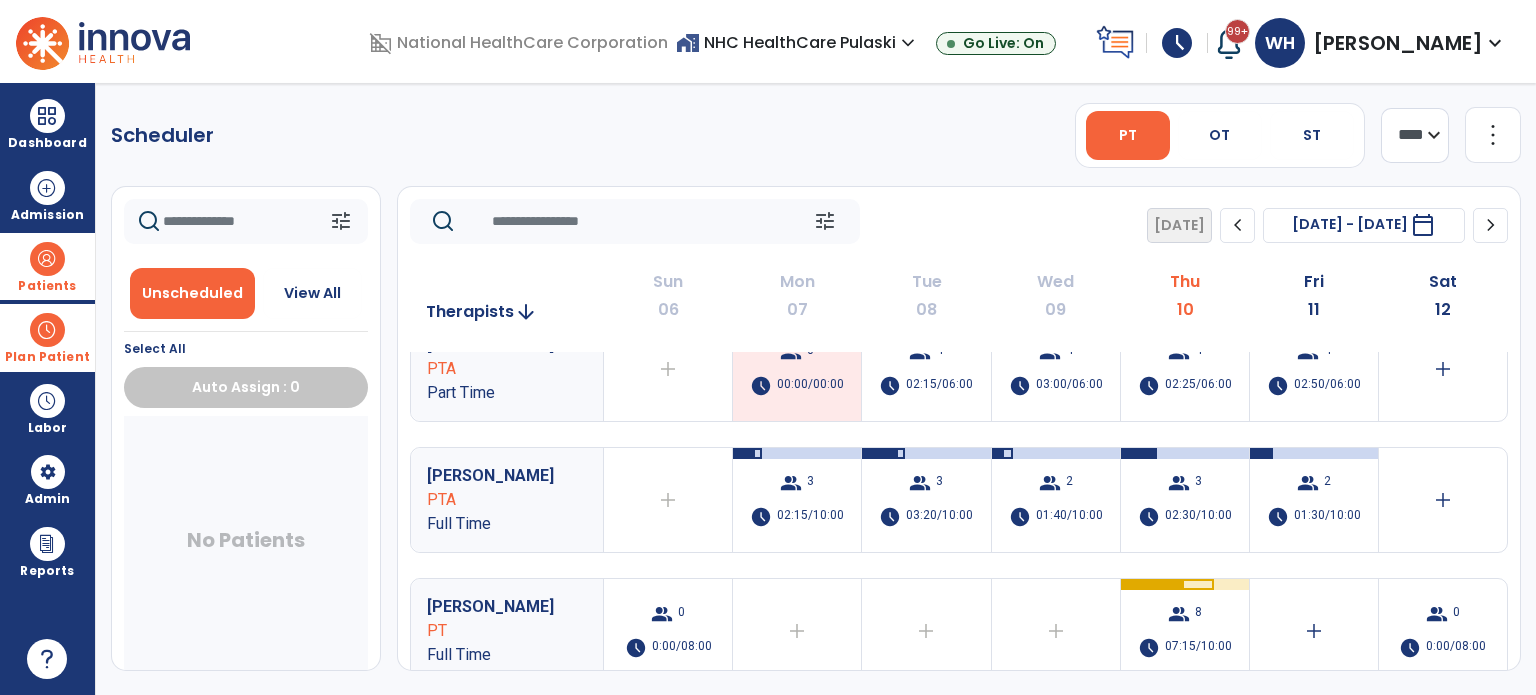 click on "Patients" at bounding box center [47, 266] 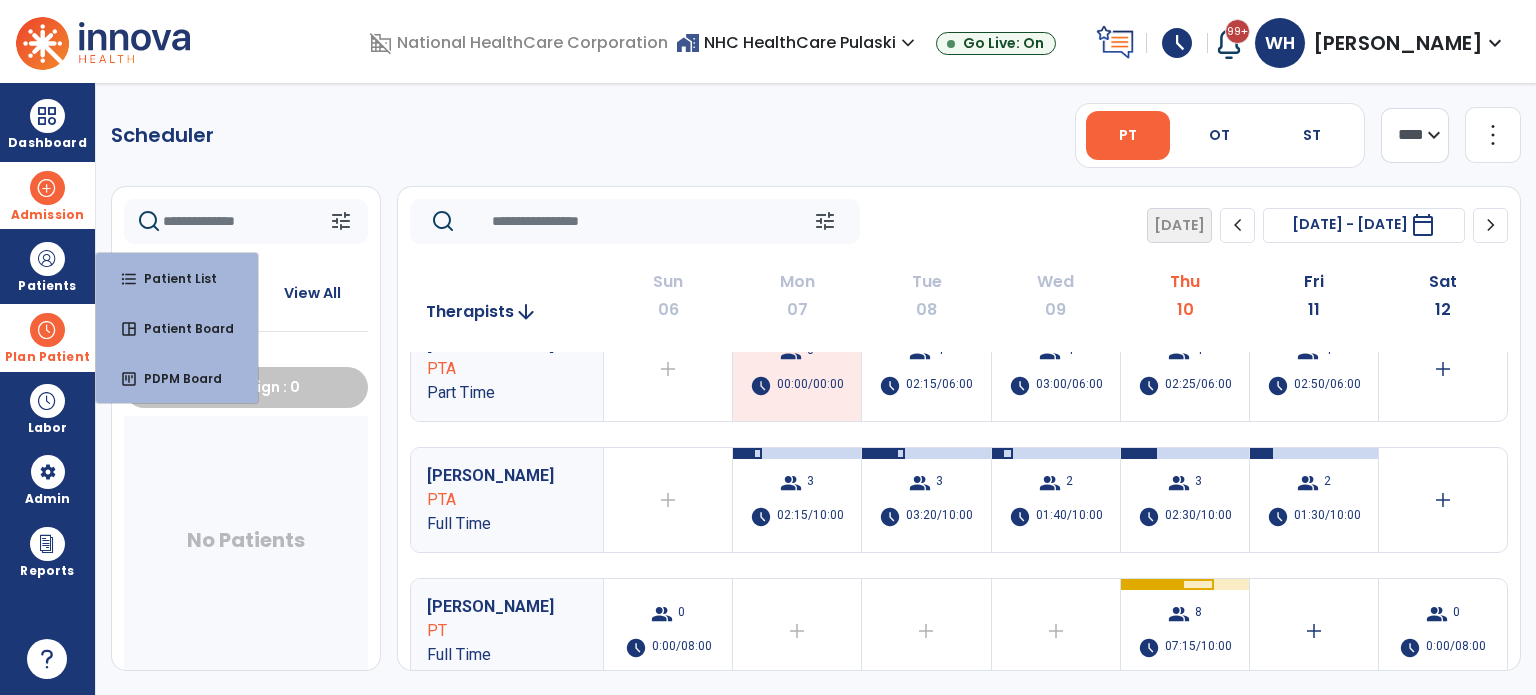 click on "Admission" at bounding box center (47, 195) 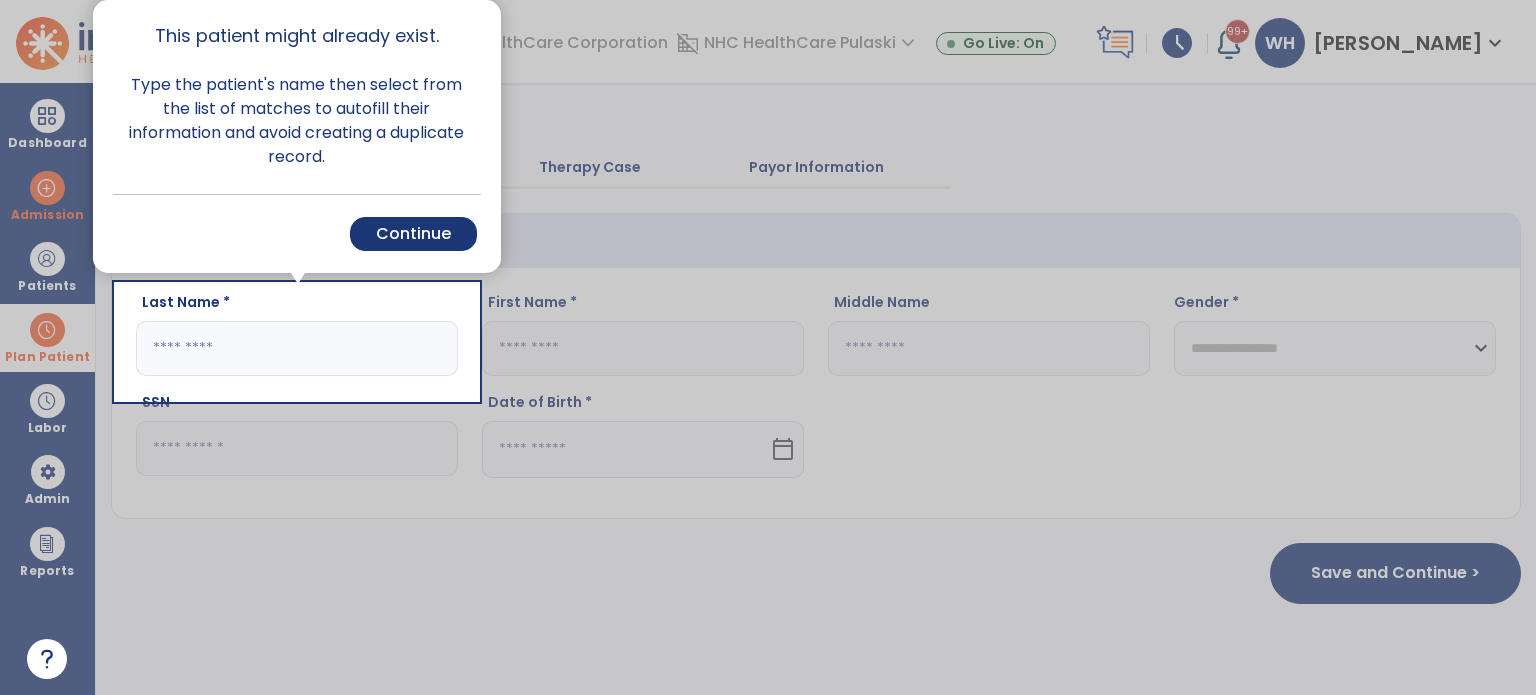 click at bounding box center [58, 347] 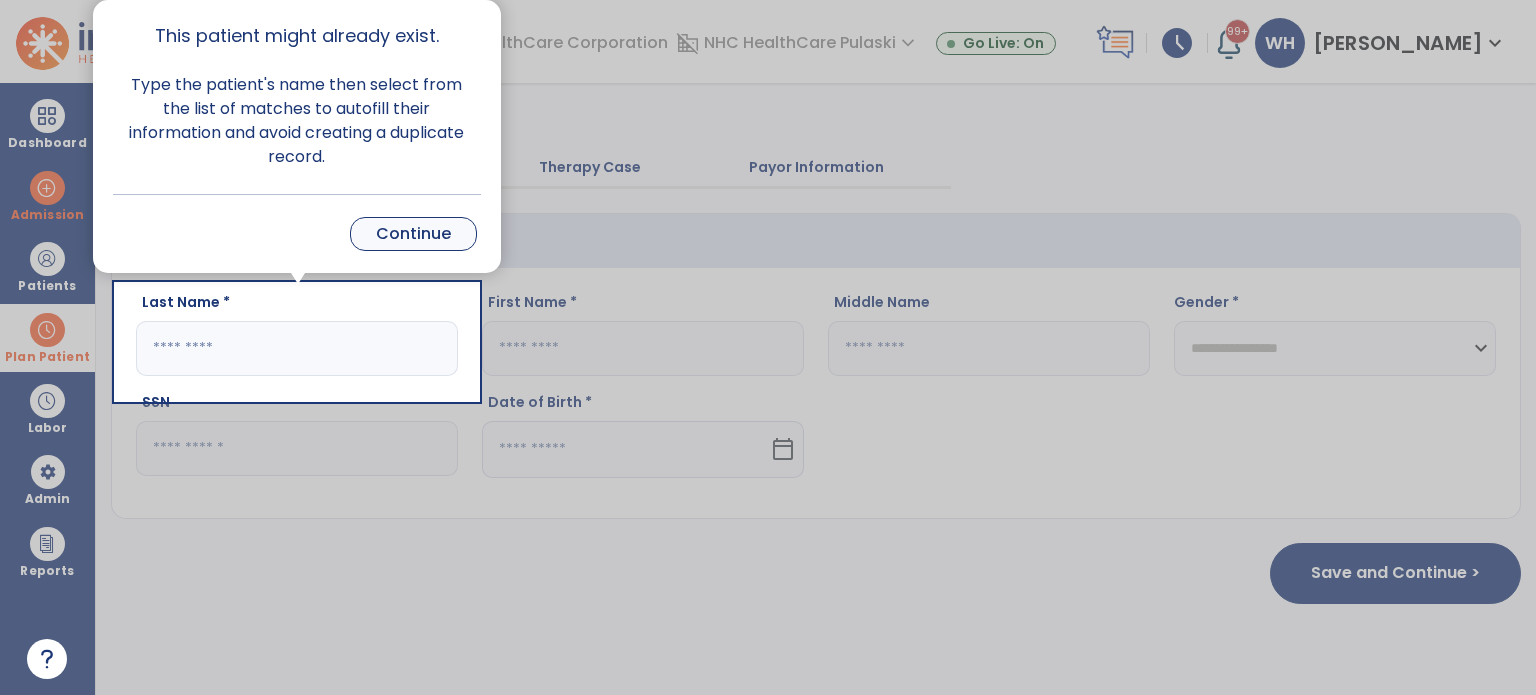 click on "Continue" at bounding box center (413, 234) 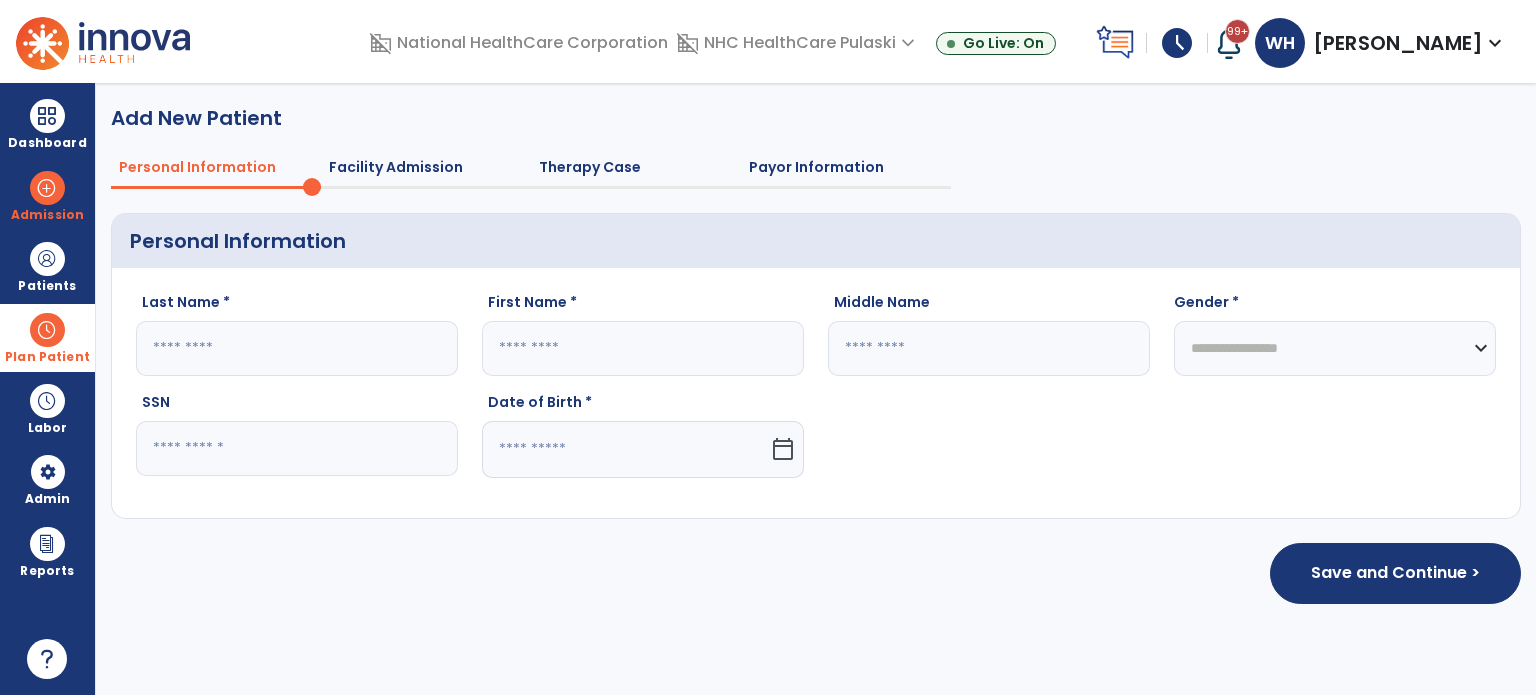 click at bounding box center (47, 330) 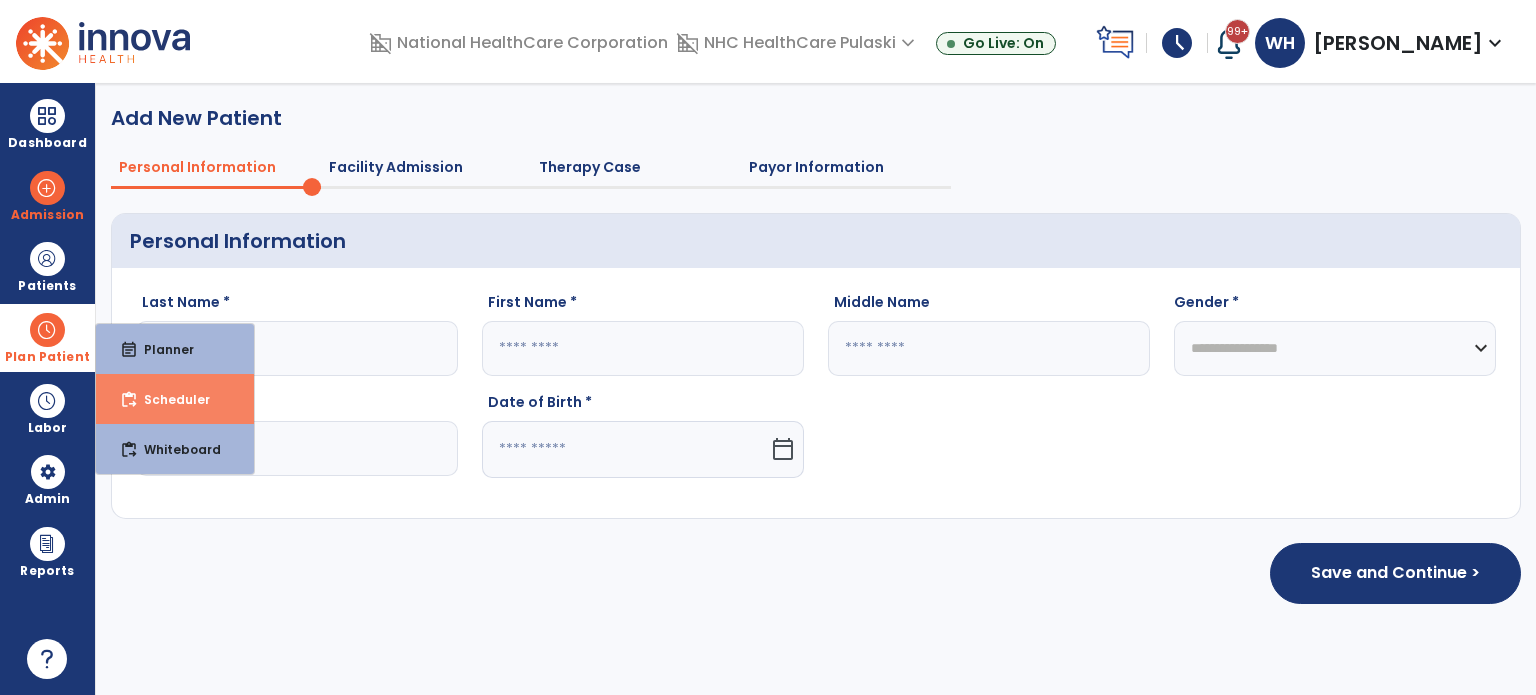 click on "content_paste_go  Scheduler" at bounding box center [175, 399] 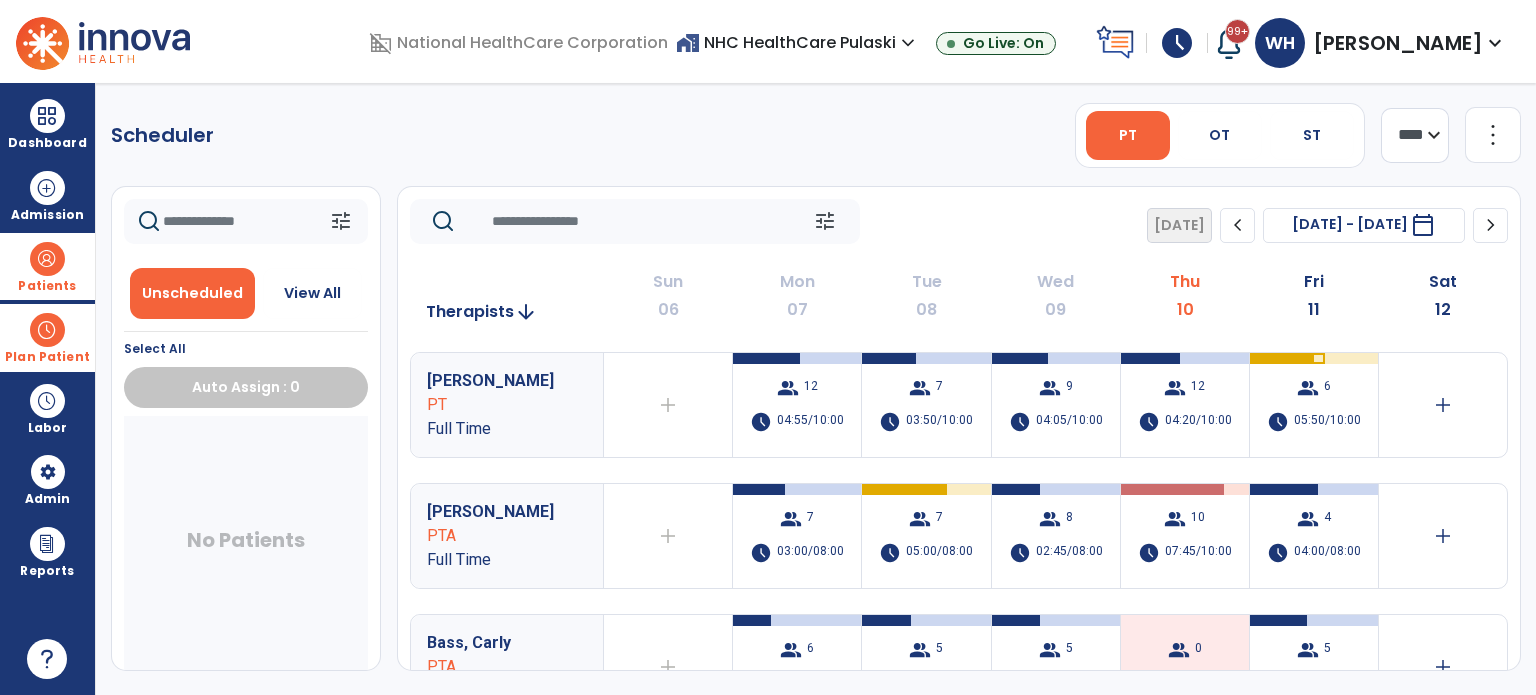 click on "Patients" at bounding box center (47, 286) 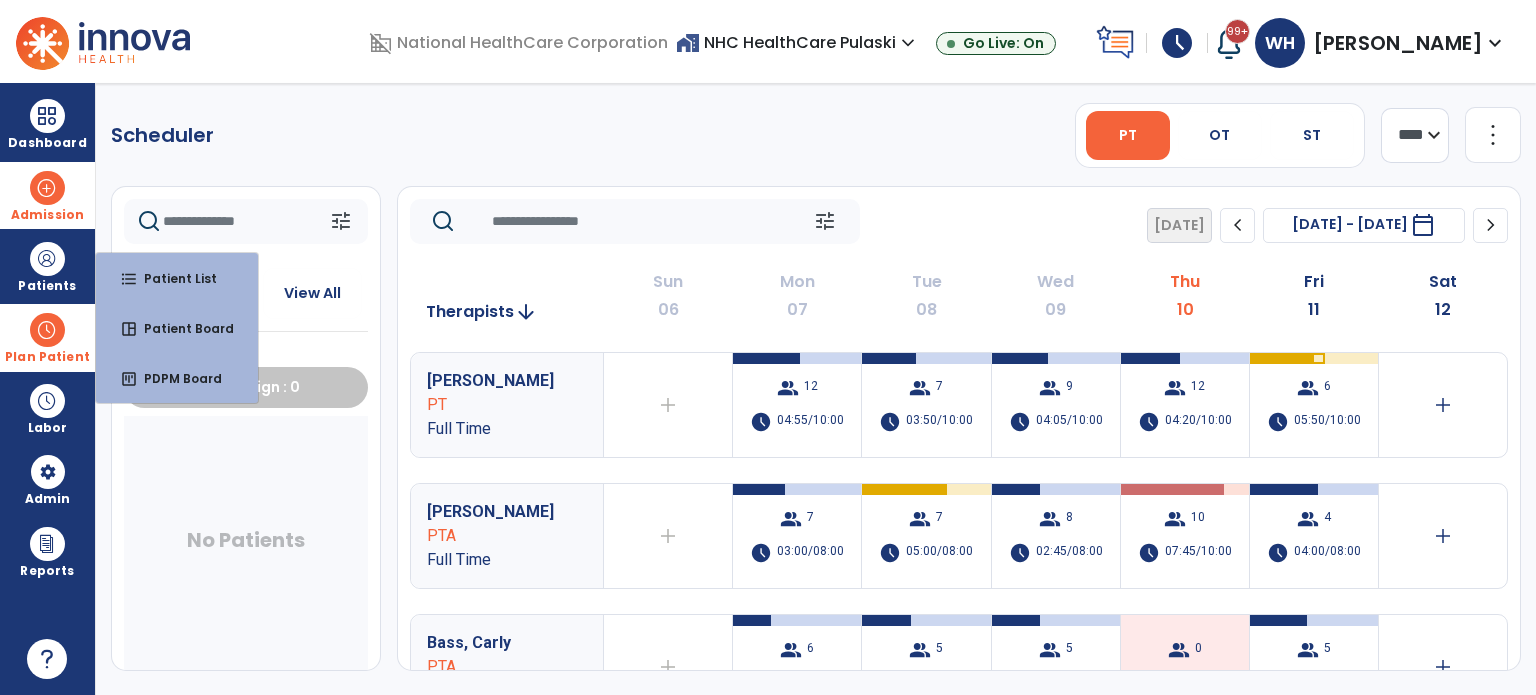 click at bounding box center [47, 188] 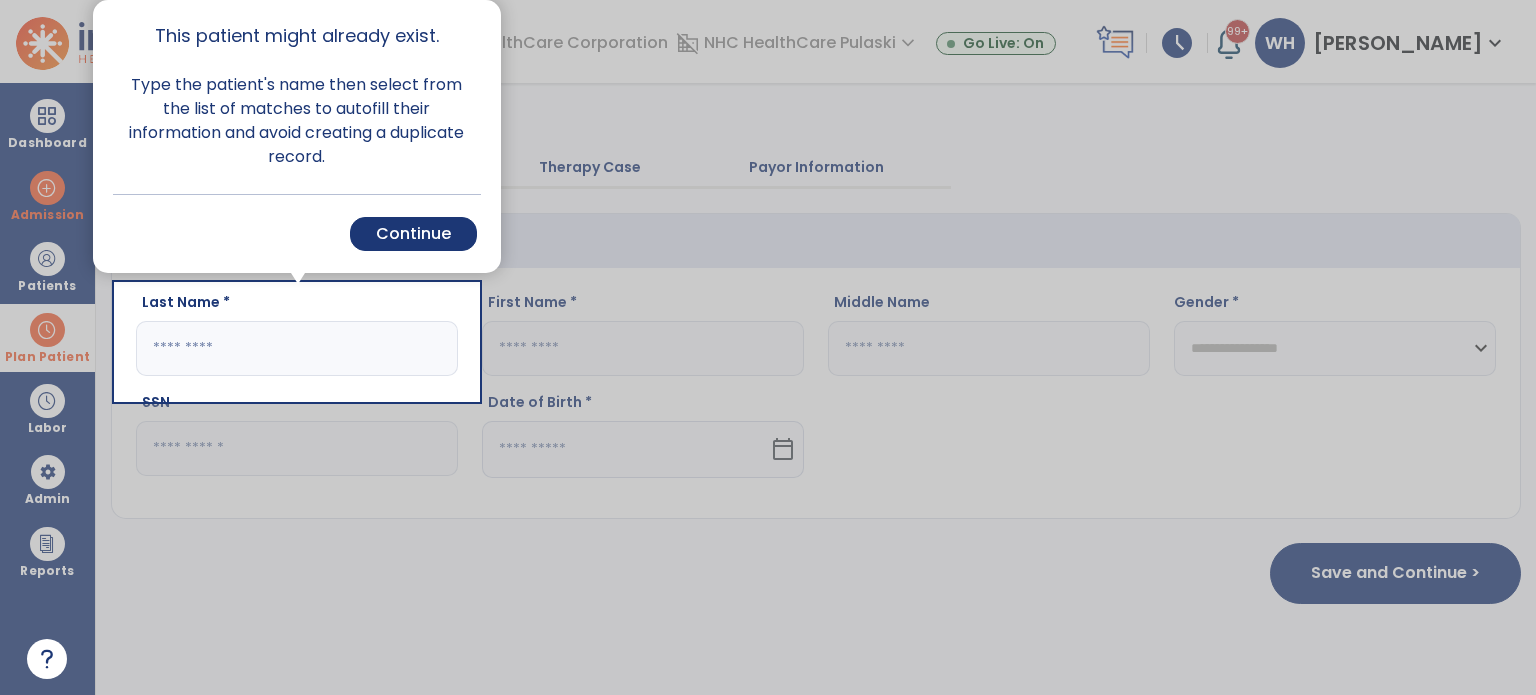 click at bounding box center (58, 347) 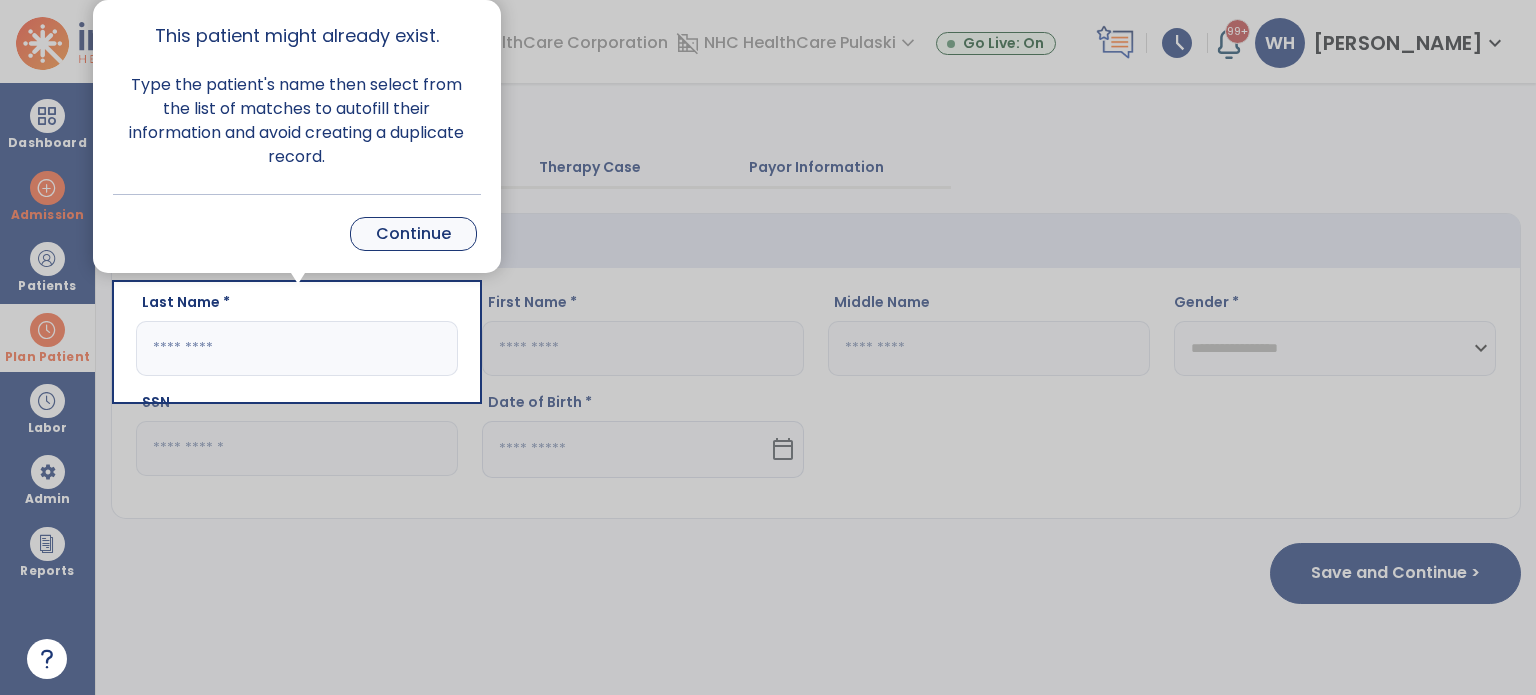 click on "Continue" at bounding box center [413, 234] 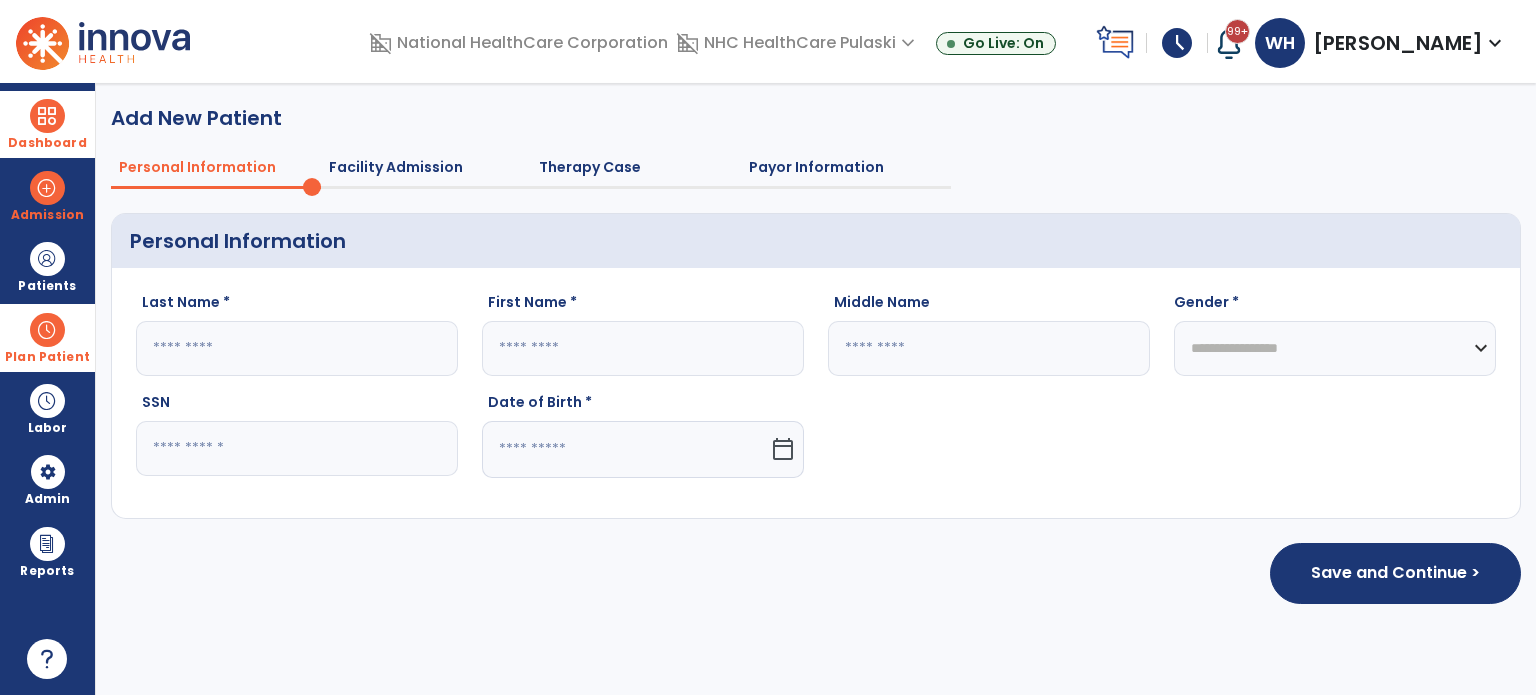 click at bounding box center [47, 116] 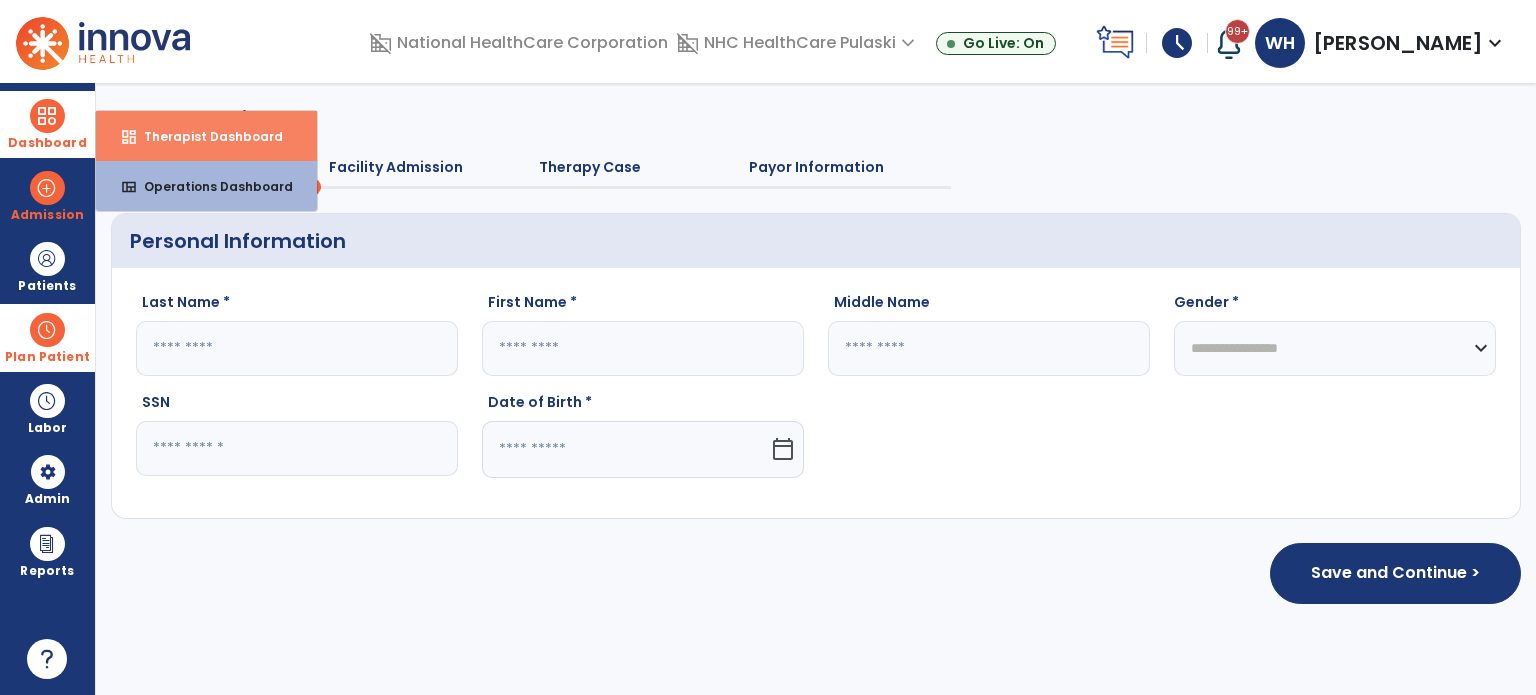 click on "dashboard  Therapist Dashboard" at bounding box center (206, 136) 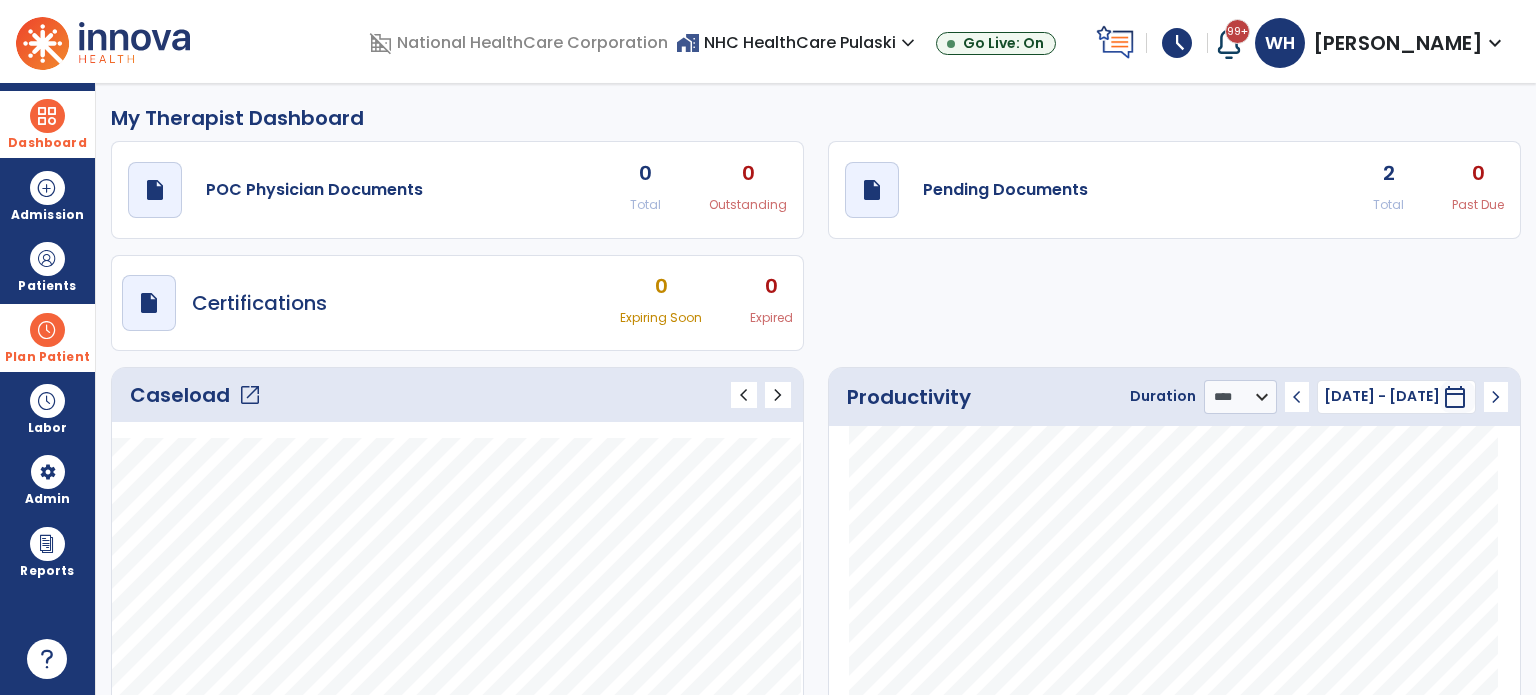 click on "My Therapist Dashboard" 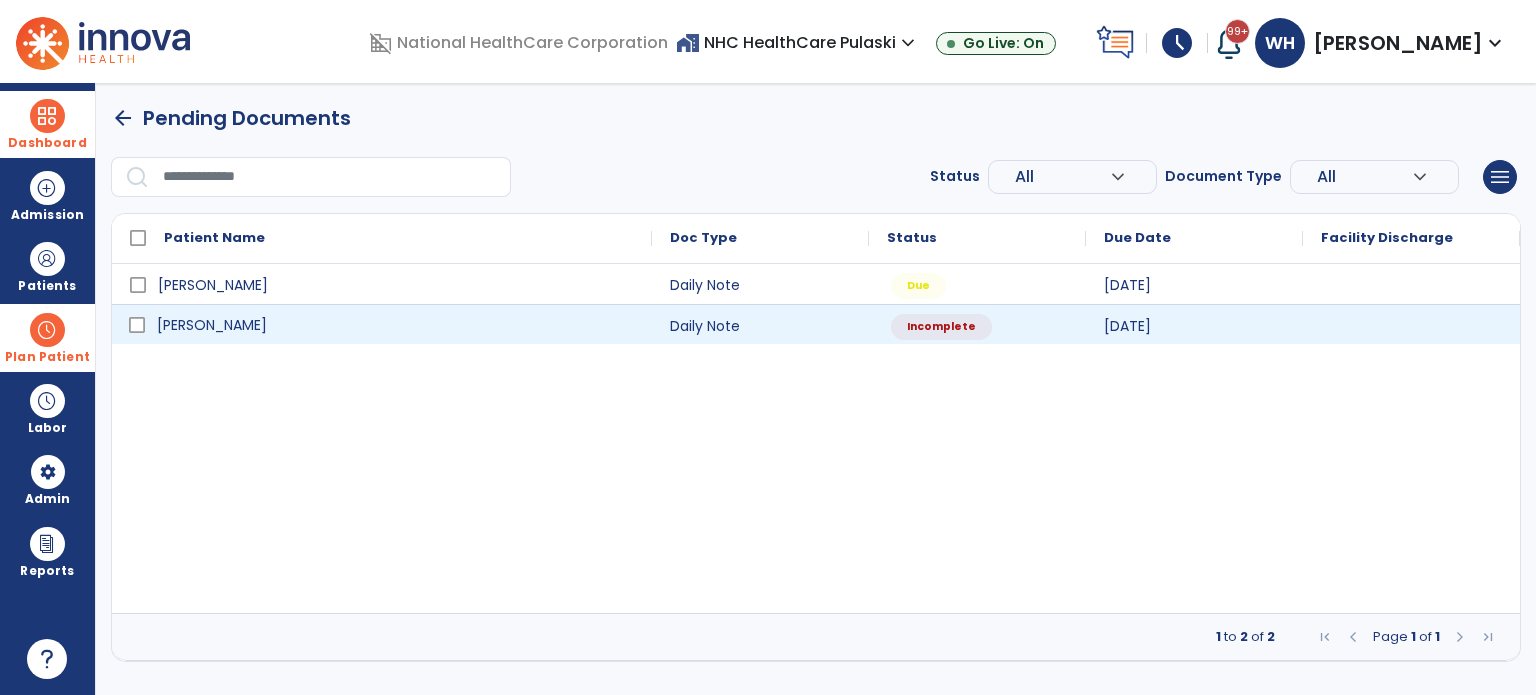 click on "[PERSON_NAME]" at bounding box center [396, 325] 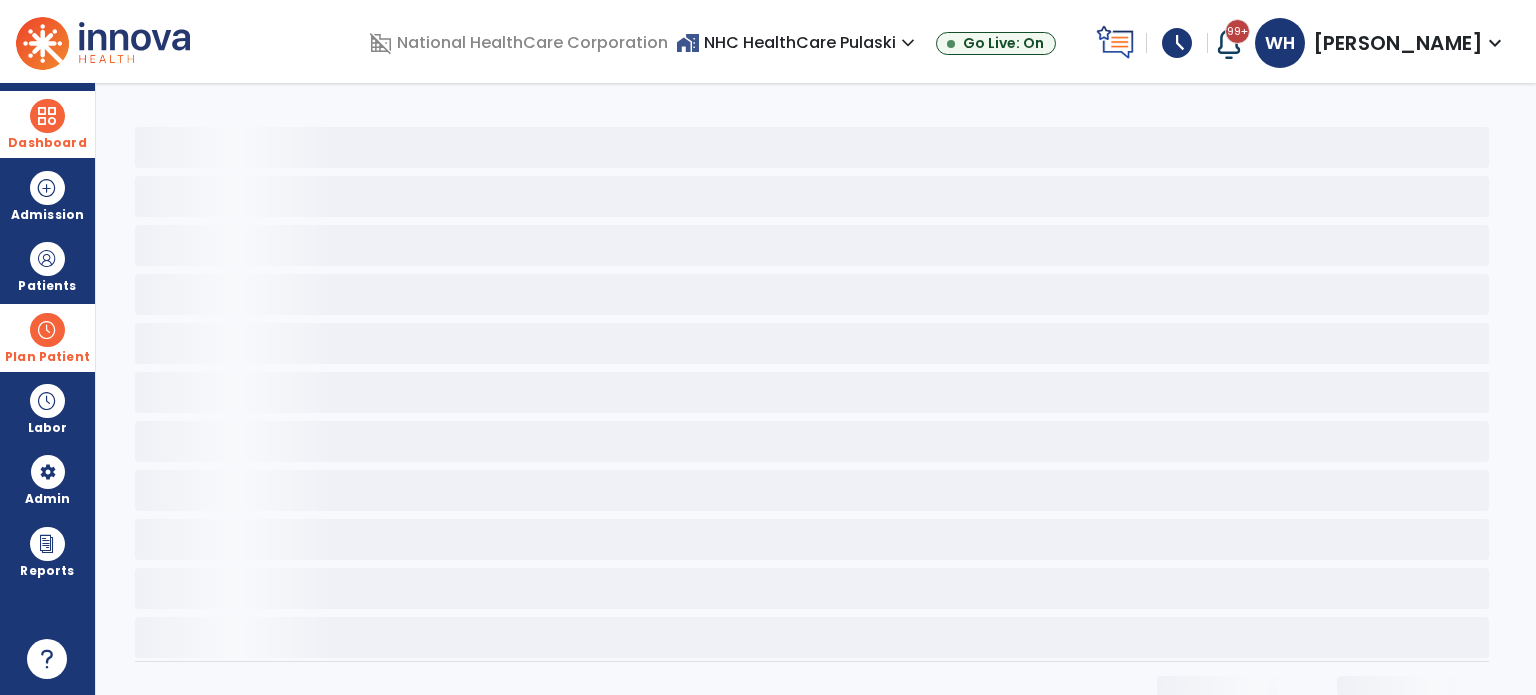 select on "*" 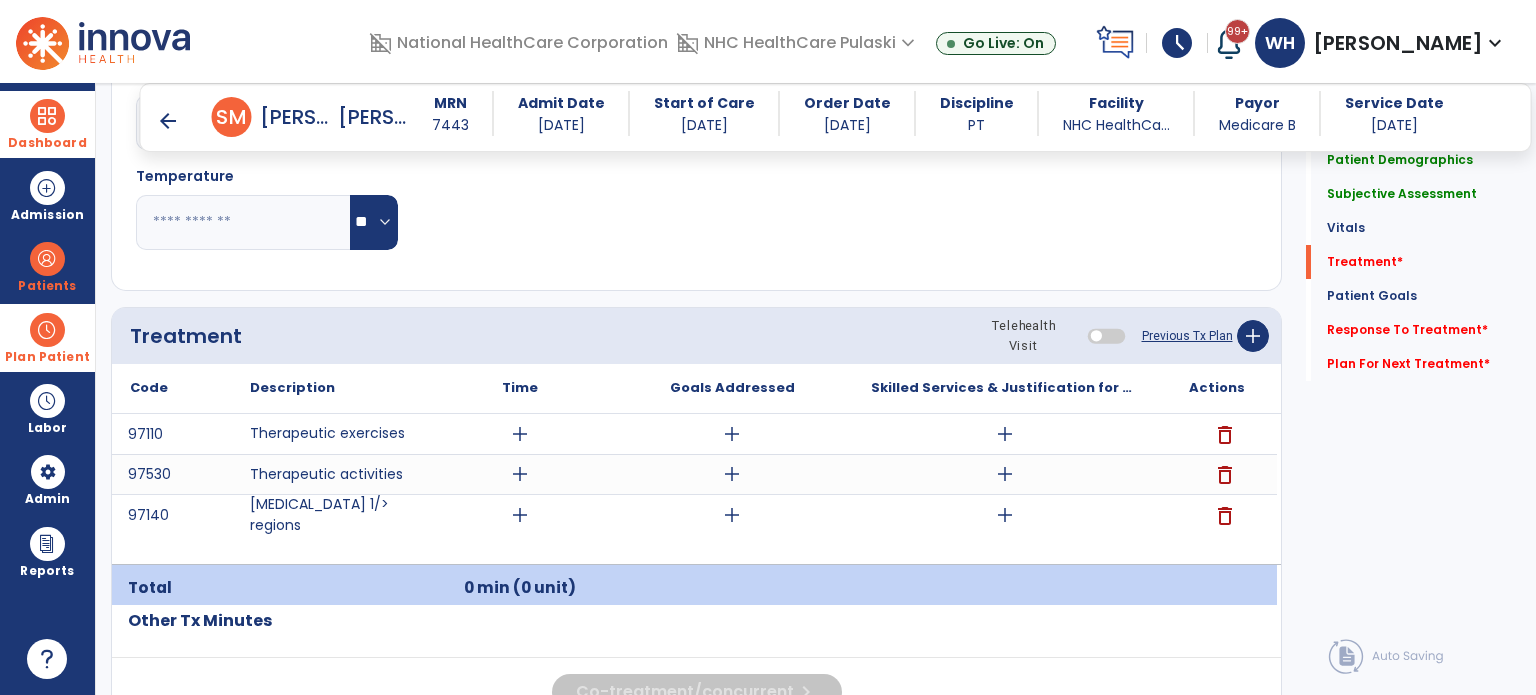scroll, scrollTop: 1052, scrollLeft: 0, axis: vertical 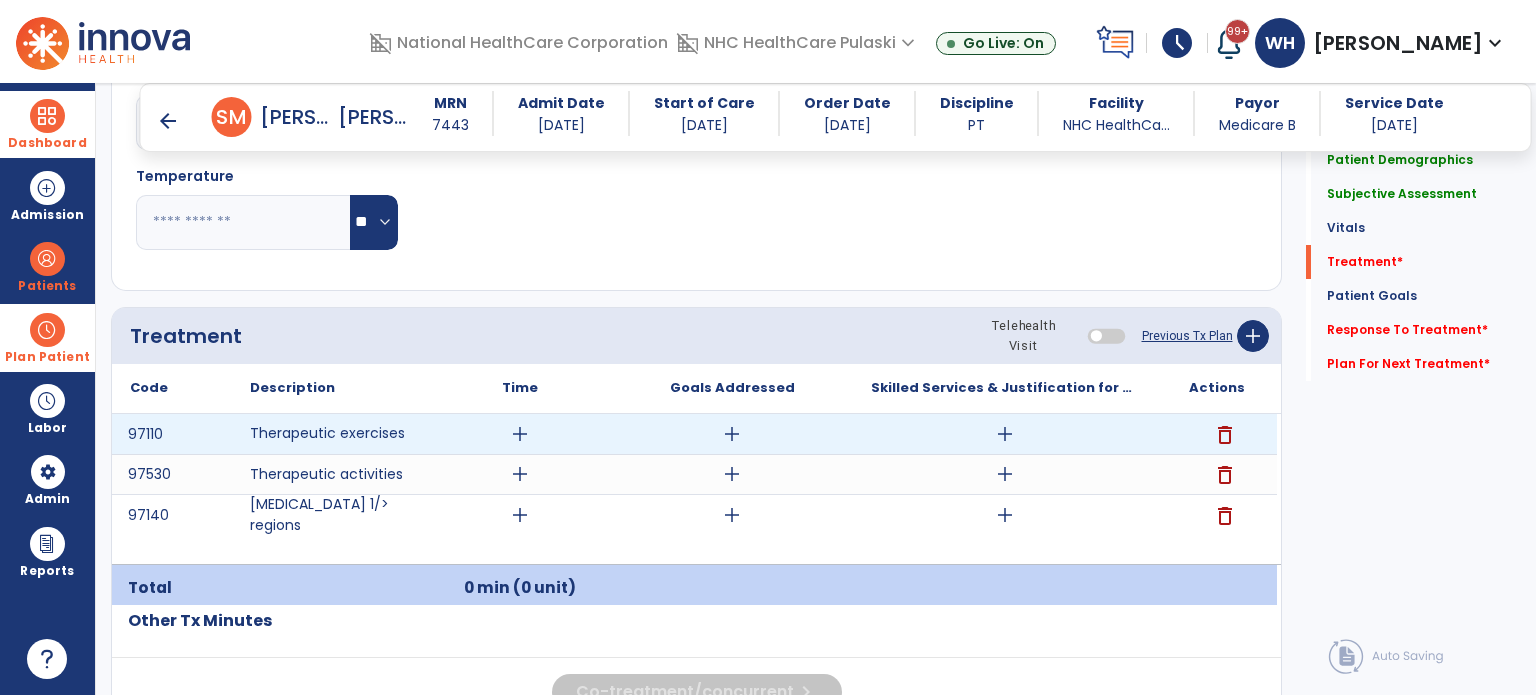 click on "add" at bounding box center [732, 434] 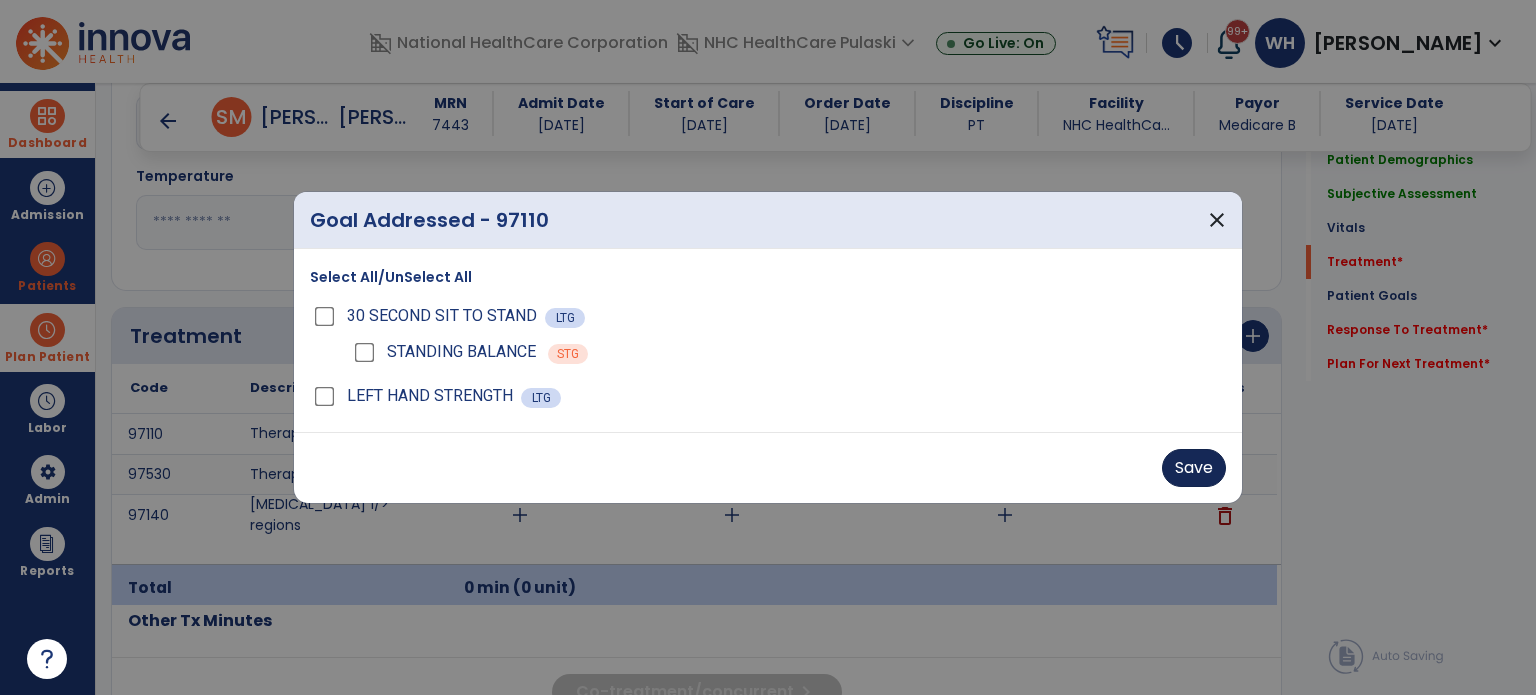 click on "Save" at bounding box center [1194, 468] 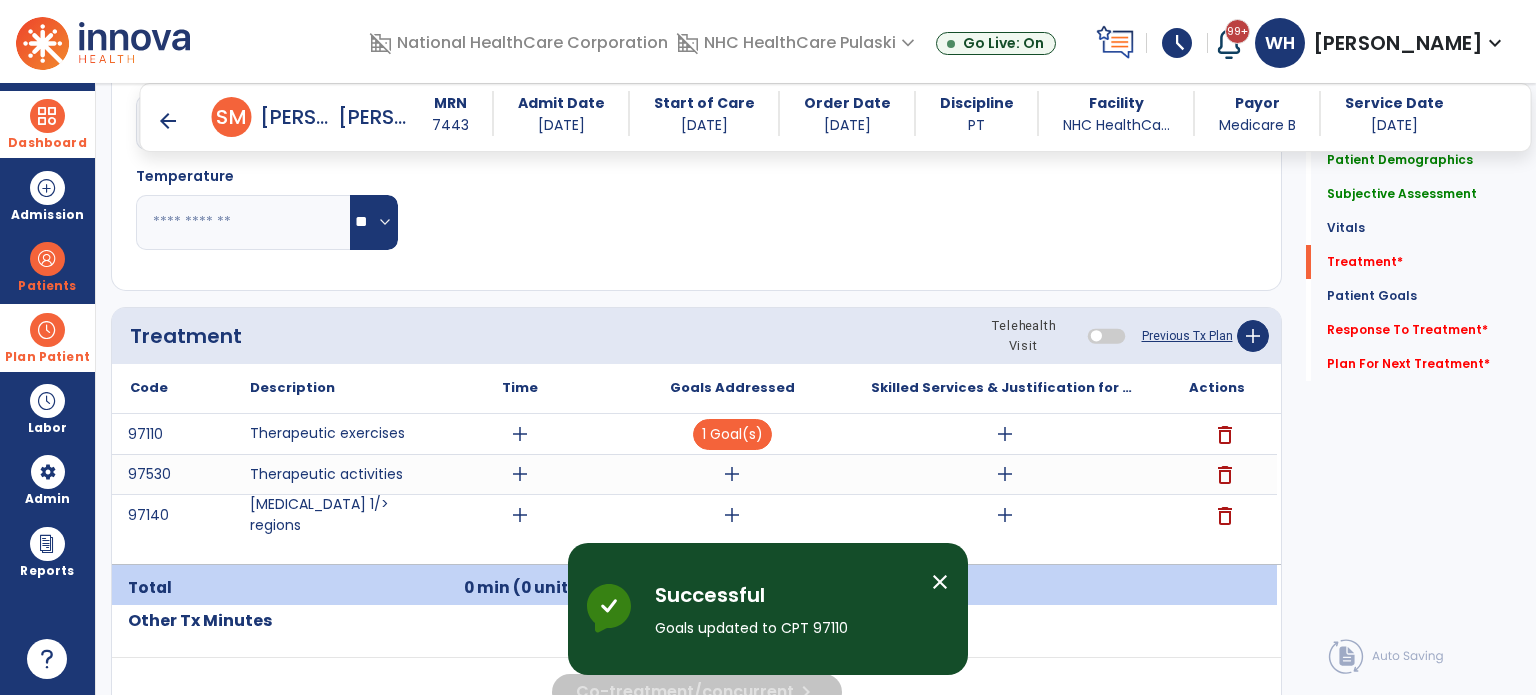 click on "add" at bounding box center (732, 474) 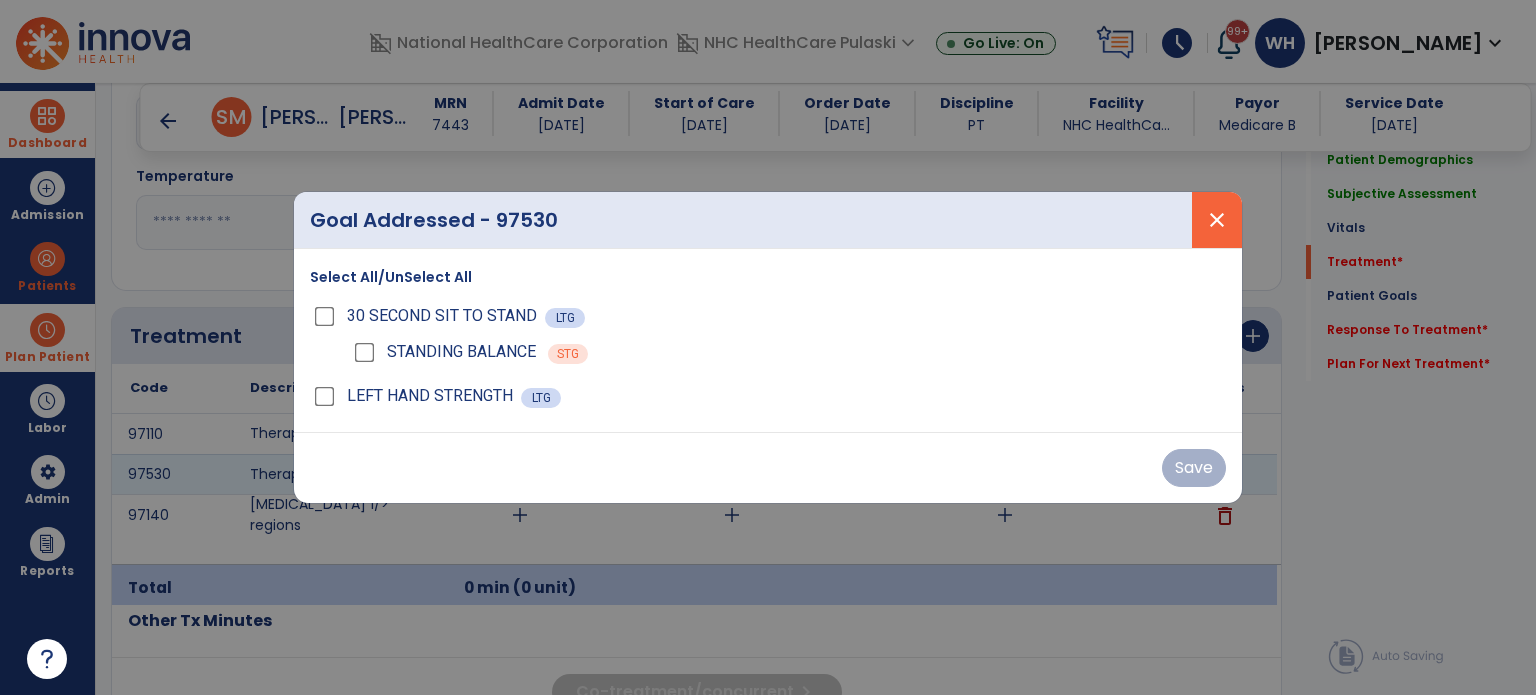 click on "close" at bounding box center (1217, 220) 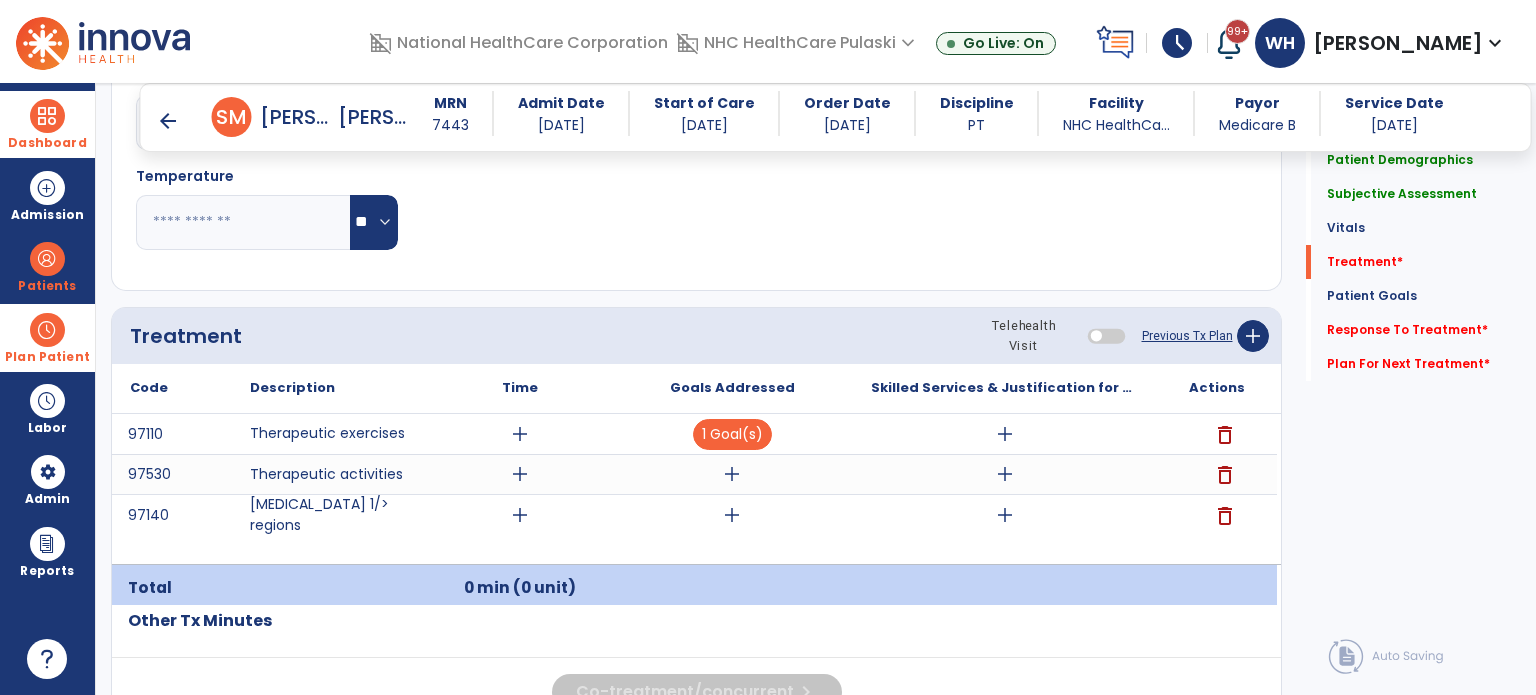 click on "add" at bounding box center [732, 515] 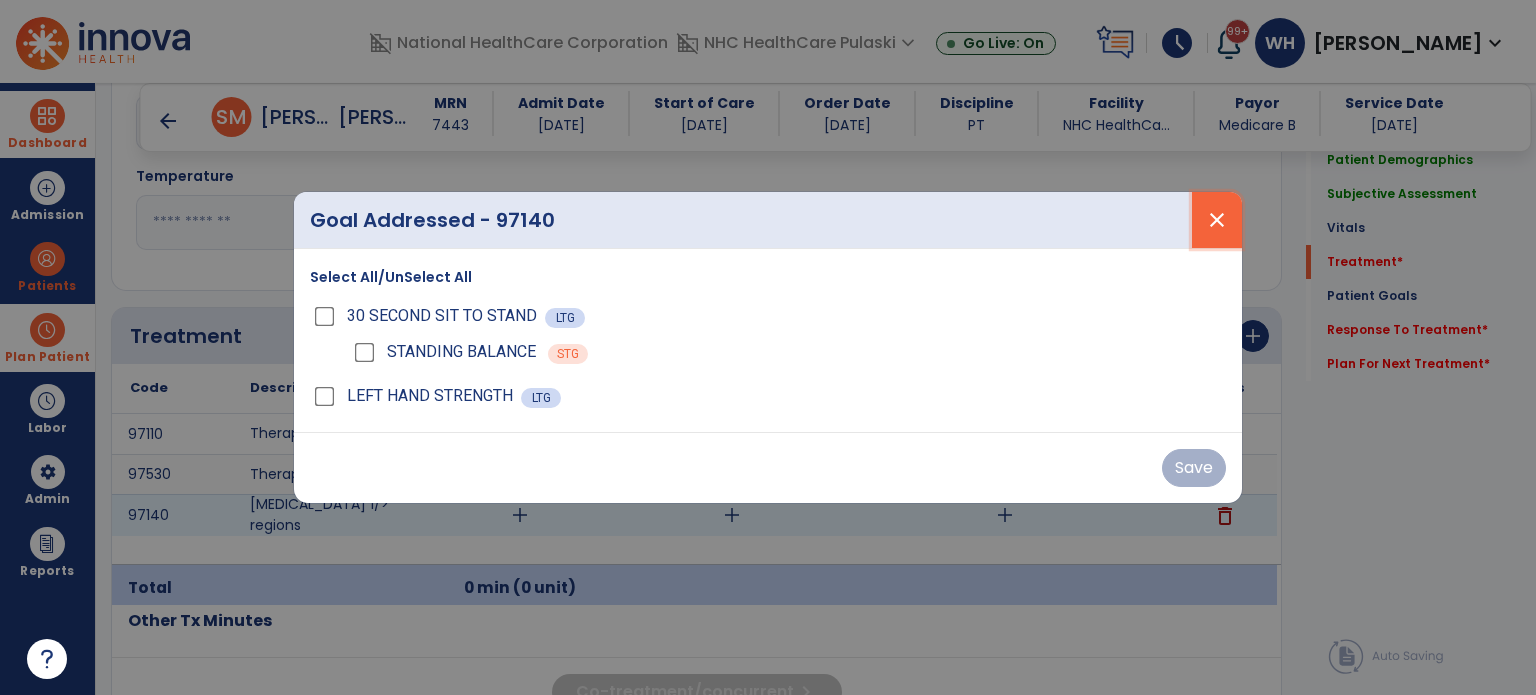 click on "close" at bounding box center (1217, 220) 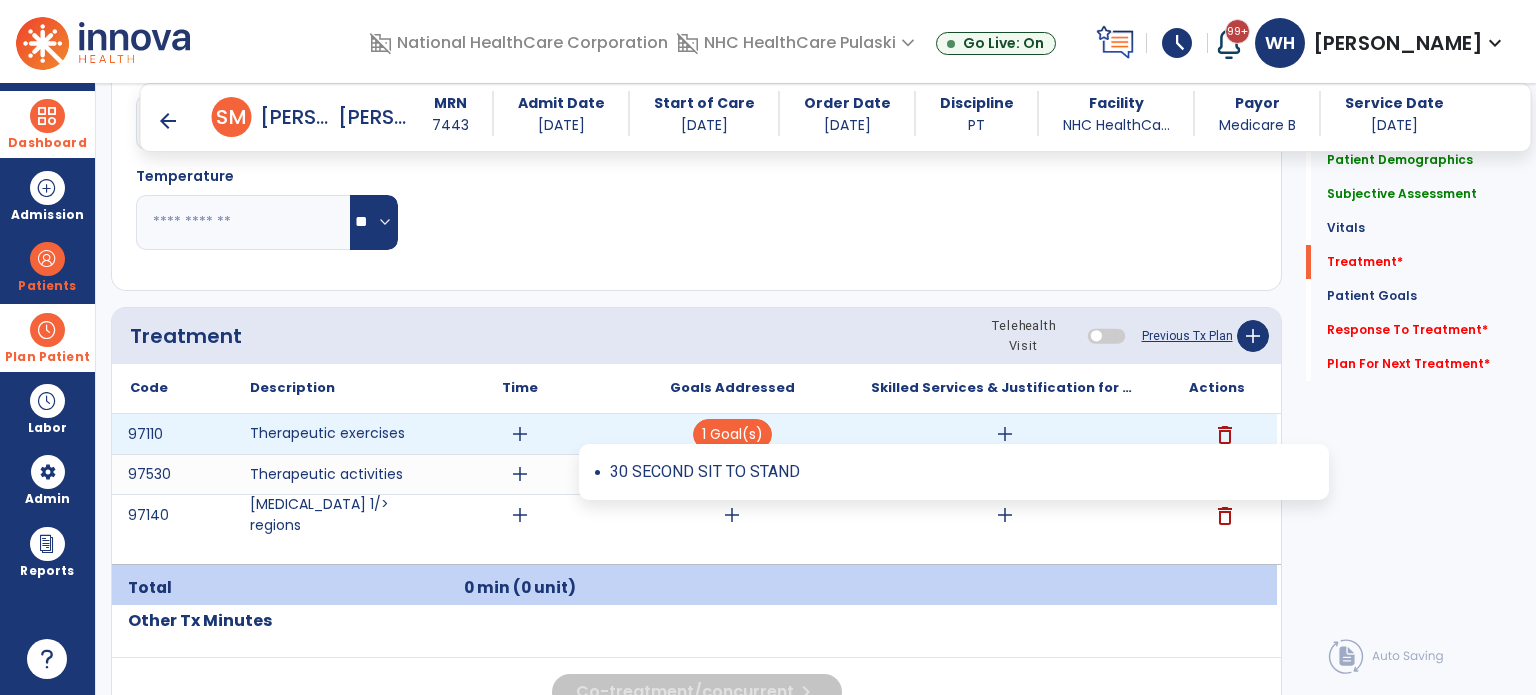 click on "1 Goal(s)" at bounding box center (732, 434) 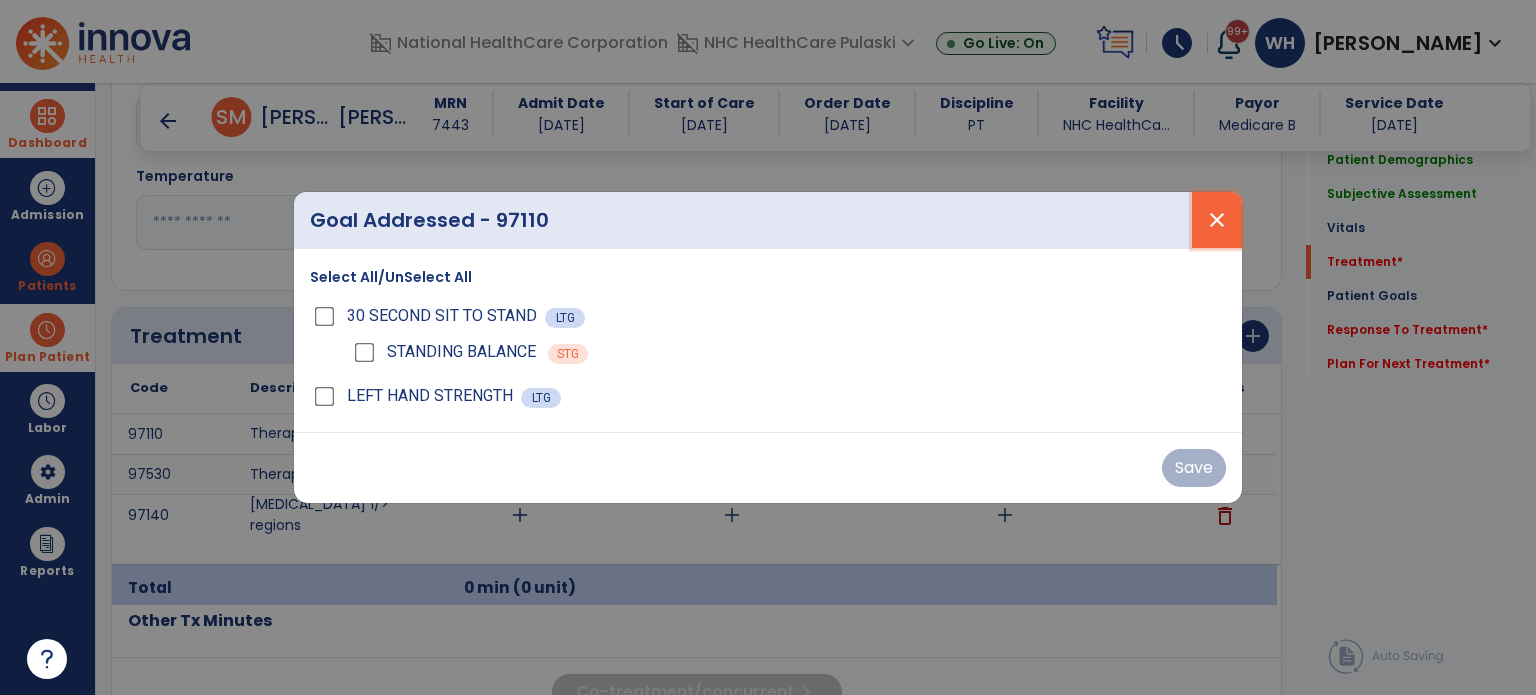 click on "close" at bounding box center (1217, 220) 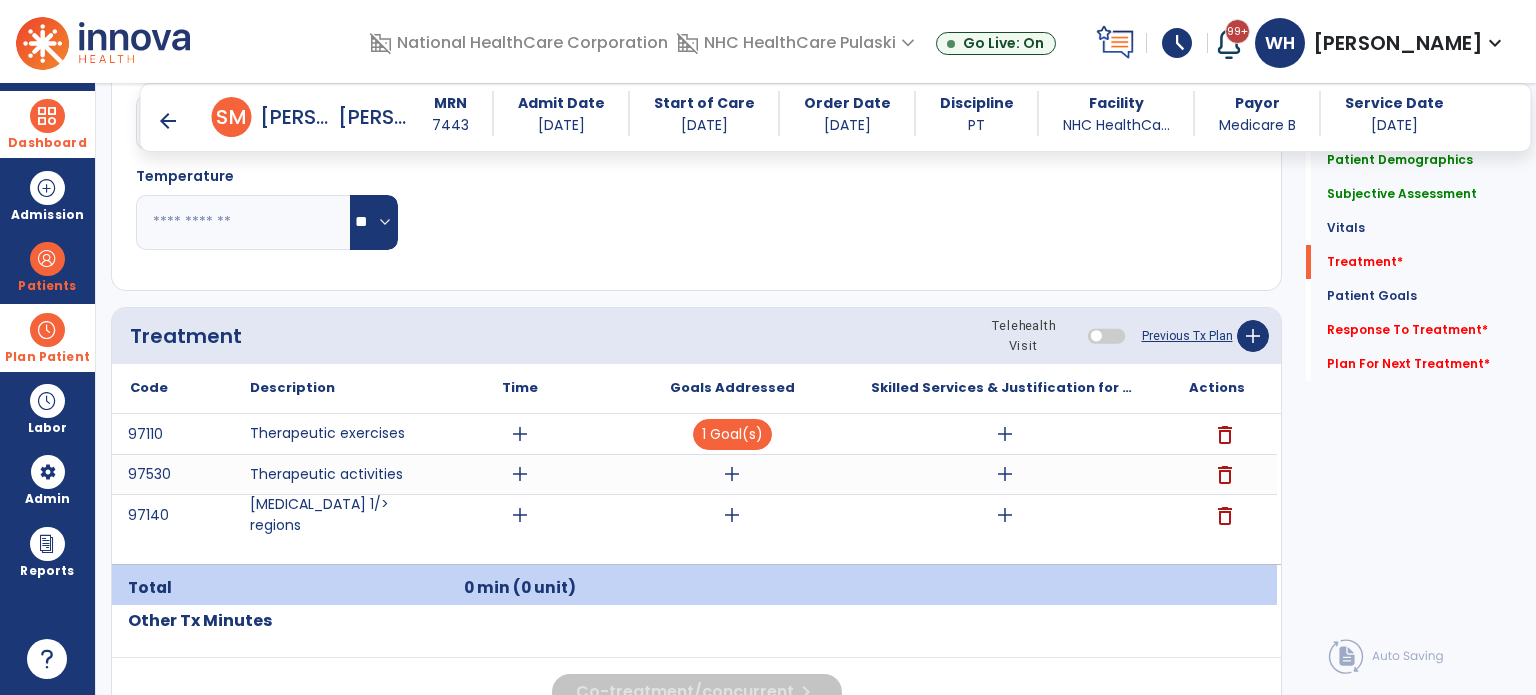 click on "Treatment Telehealth Visit  Previous Tx Plan   add" 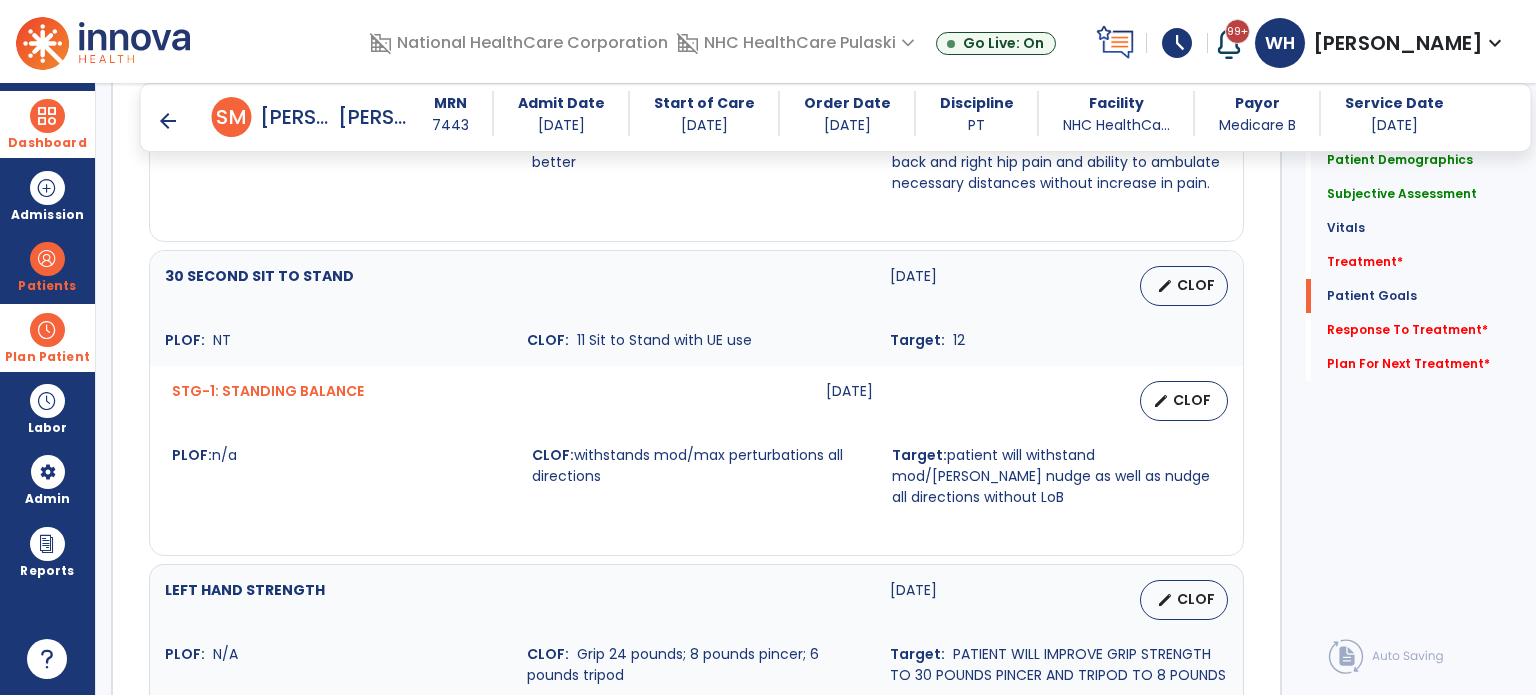 scroll, scrollTop: 2628, scrollLeft: 0, axis: vertical 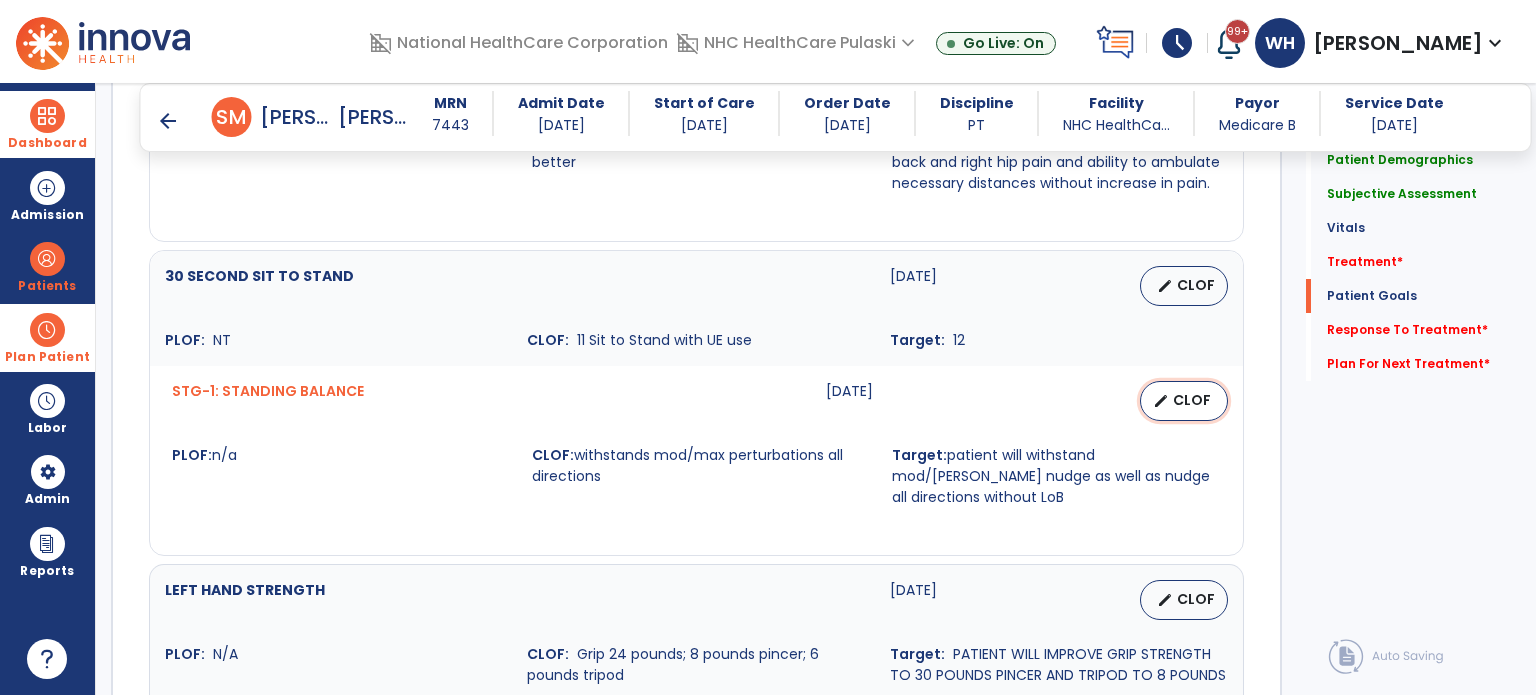 type 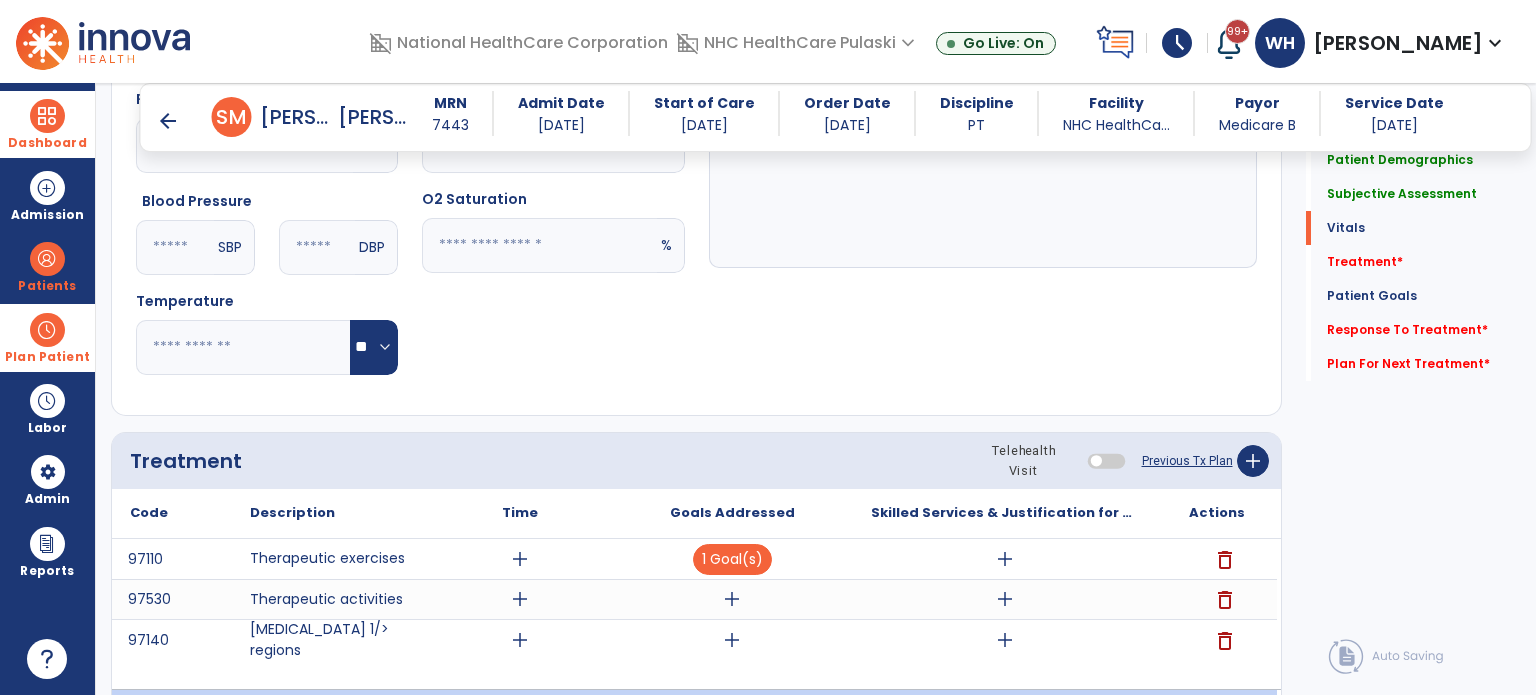 scroll, scrollTop: 934, scrollLeft: 0, axis: vertical 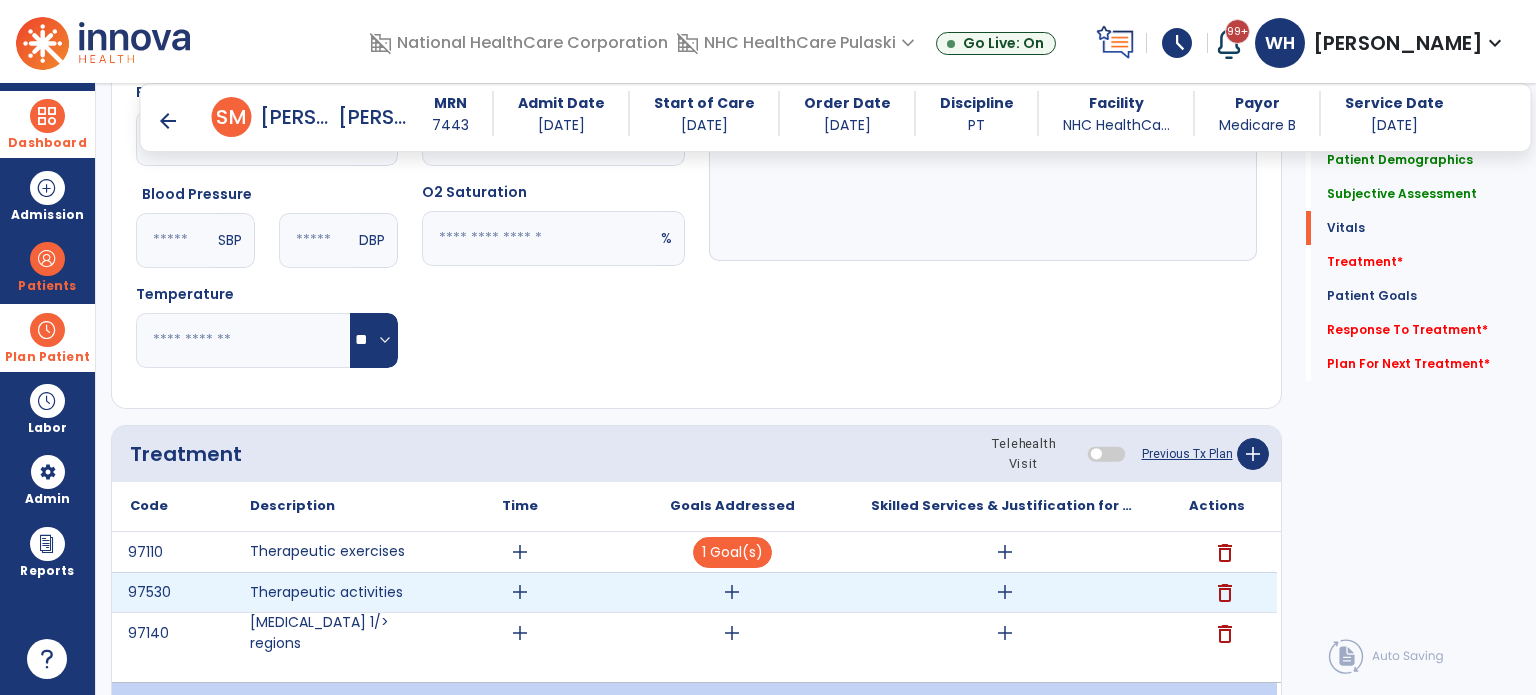 click on "add" at bounding box center (520, 592) 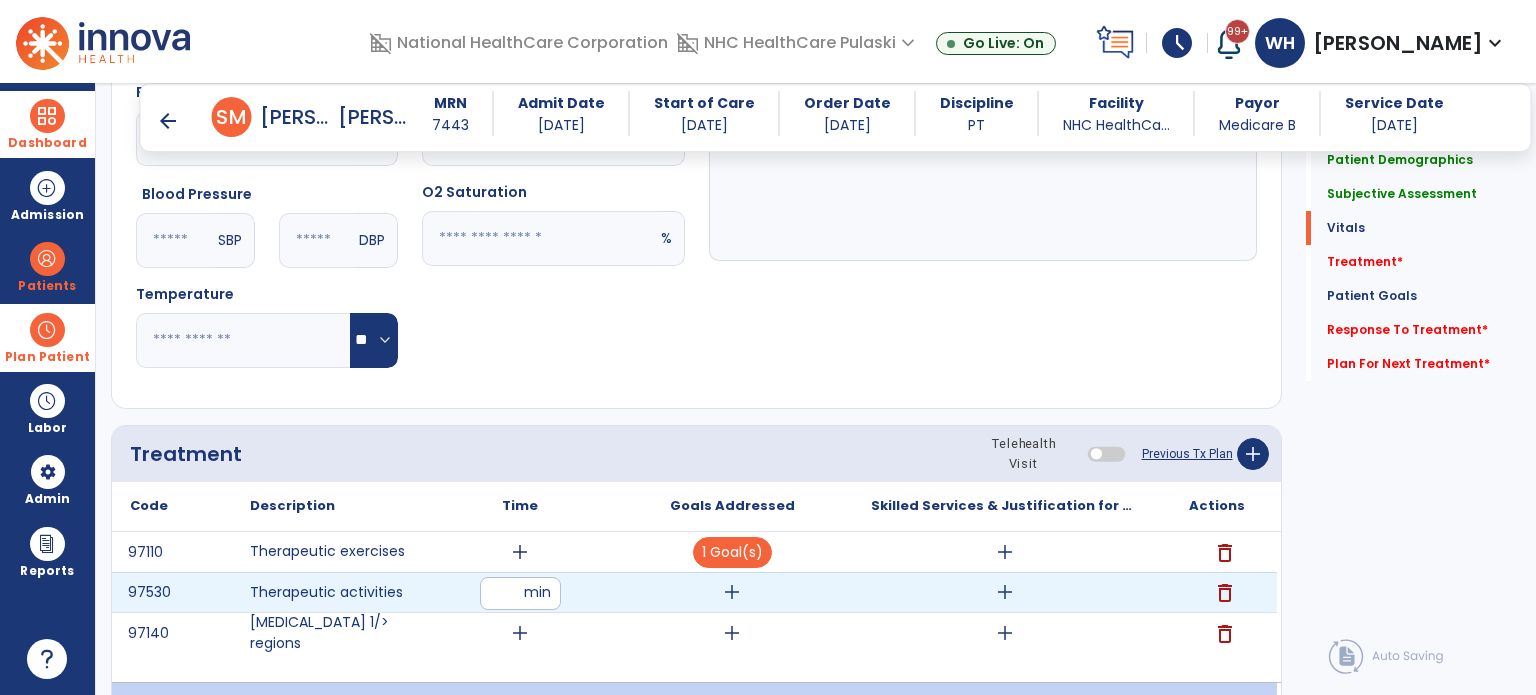 type on "**" 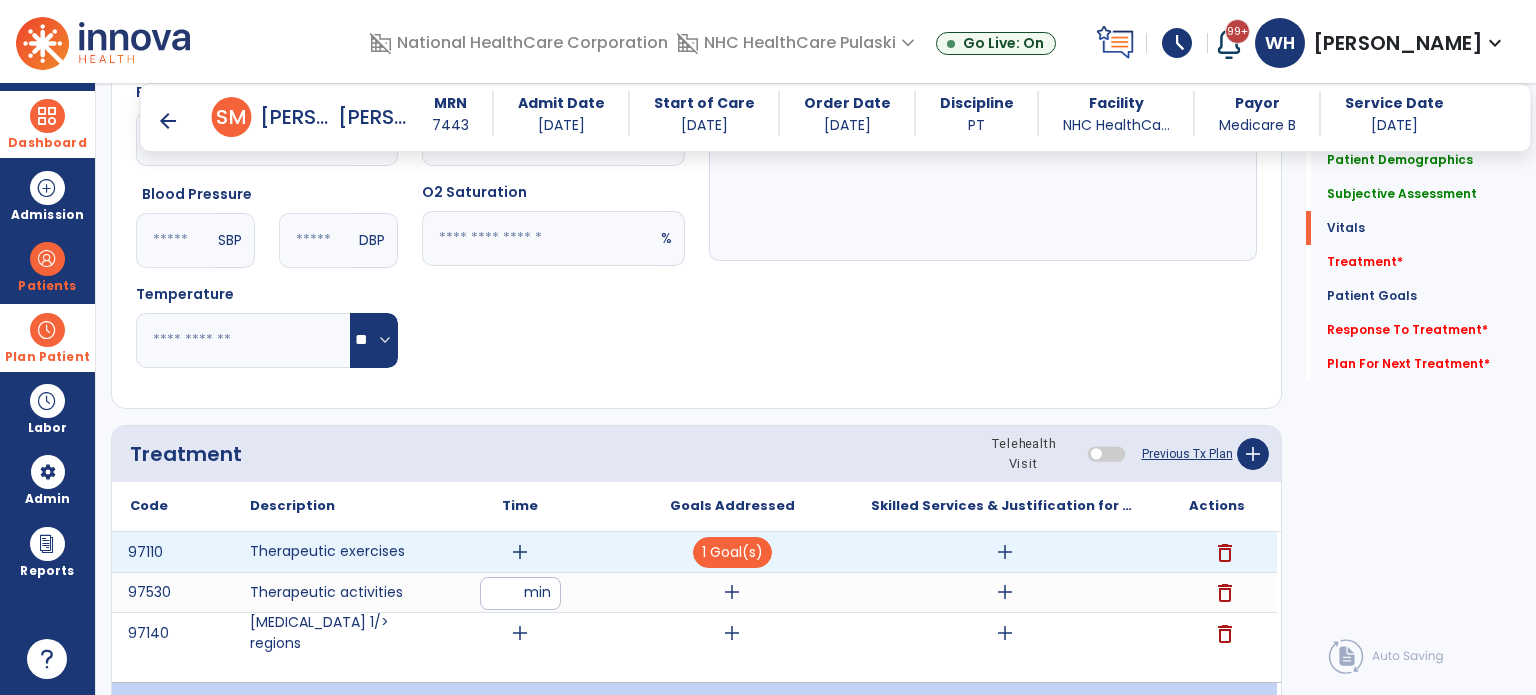 click on "add" at bounding box center (520, 552) 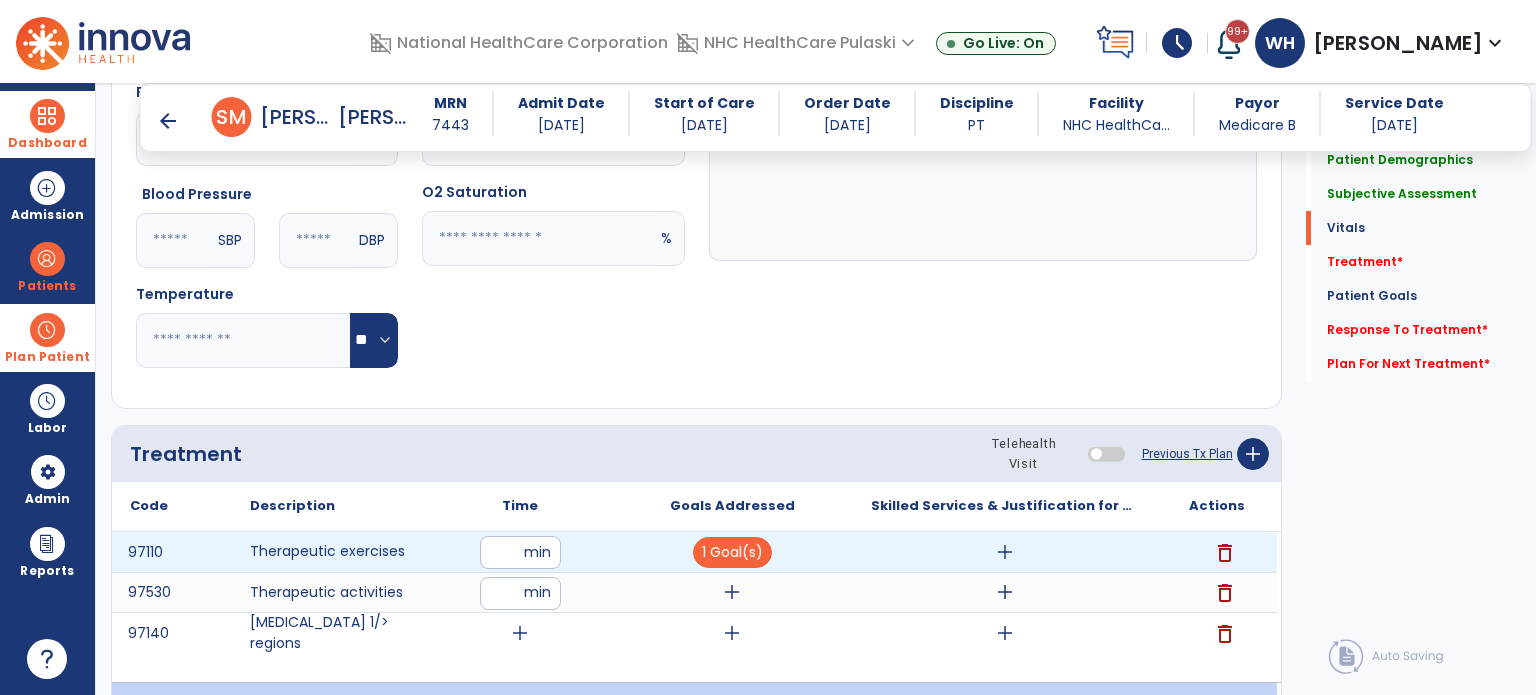 type on "**" 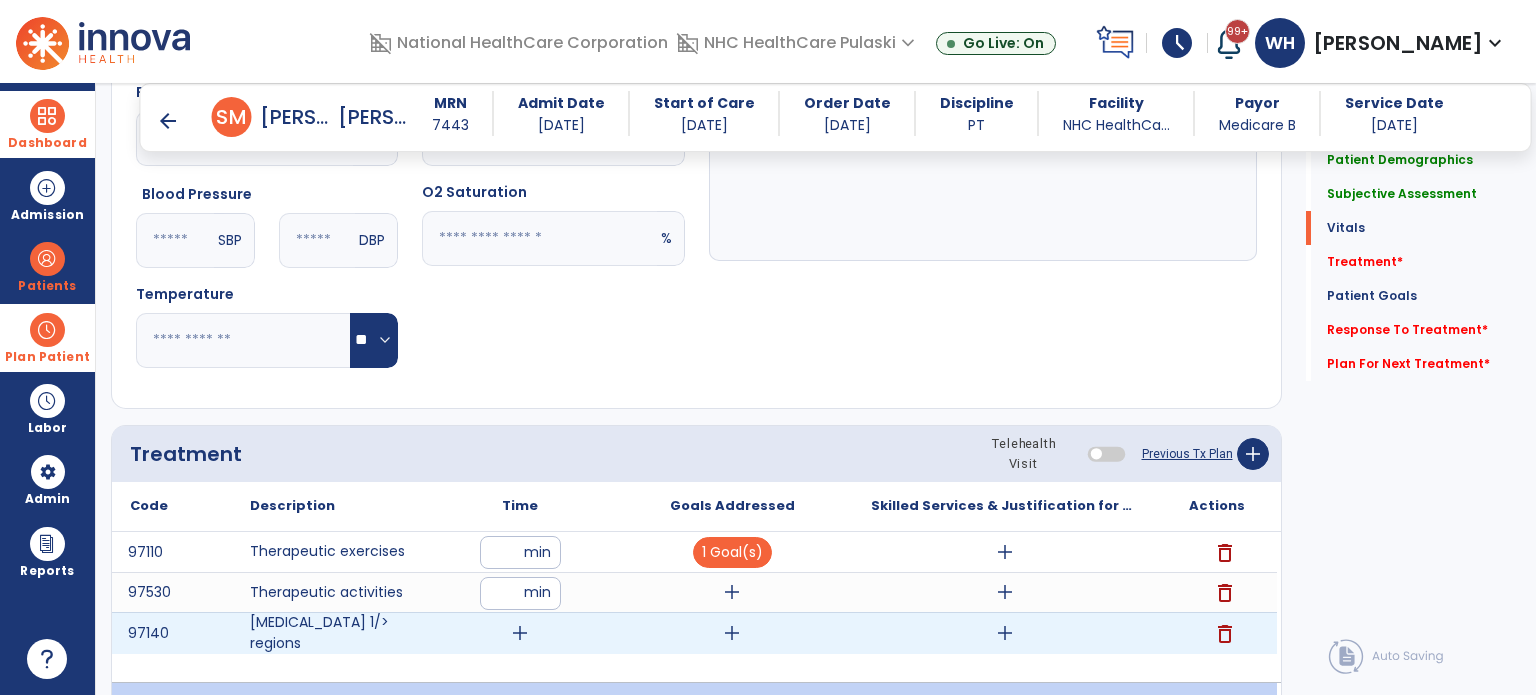 click on "add" at bounding box center [520, 633] 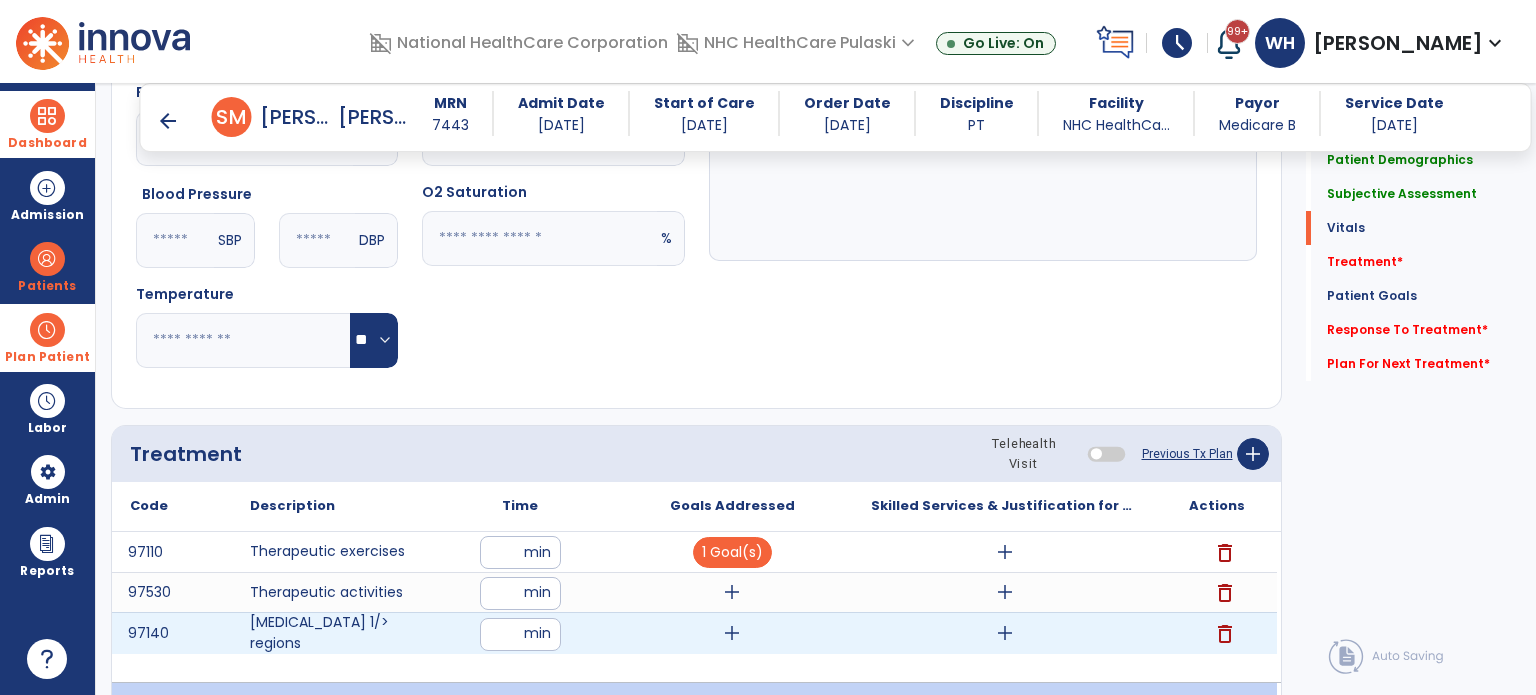type on "**" 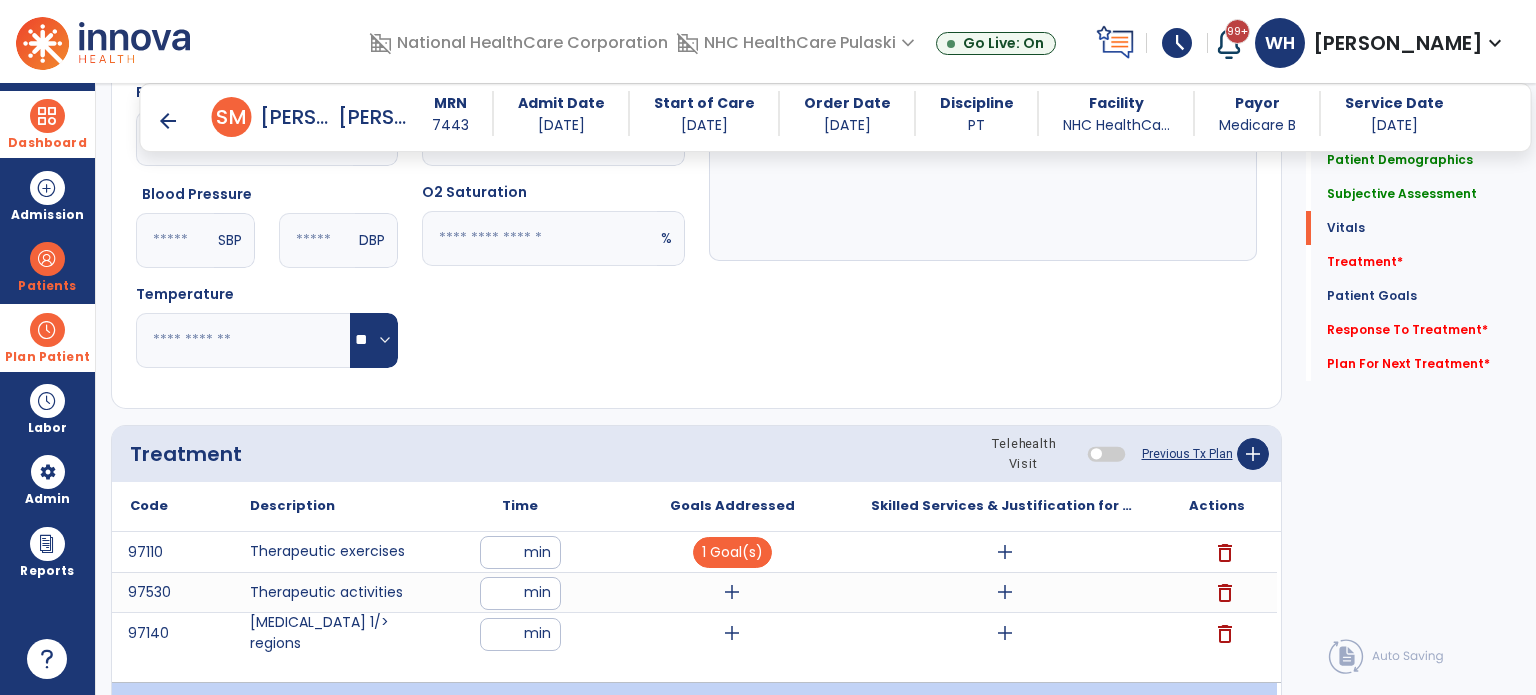 click on "97110  Therapeutic exercises  ** min  1 Goal(s) add delete 97530  Therapeutic activities  ** min add add delete 97140  [MEDICAL_DATA] 1/> regions  ** min add add delete" at bounding box center (694, 607) 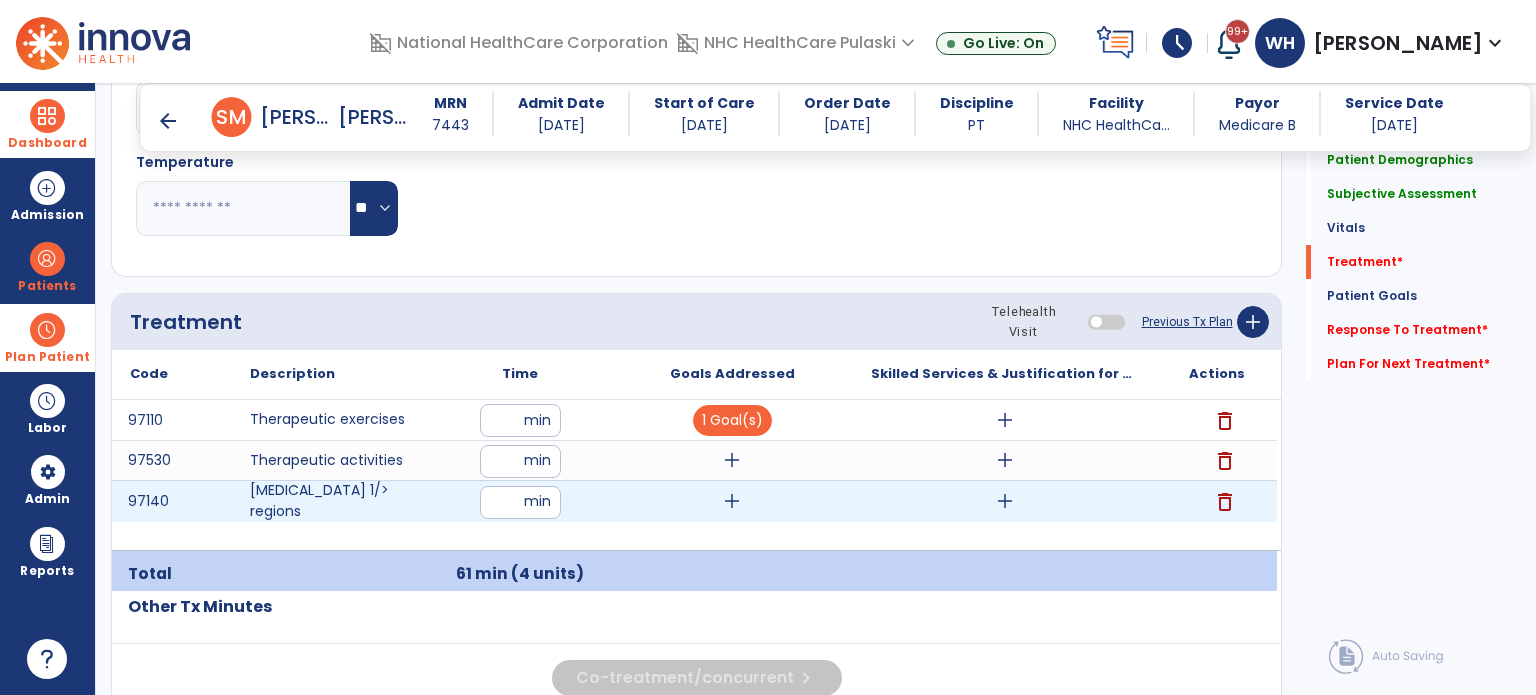scroll, scrollTop: 1064, scrollLeft: 0, axis: vertical 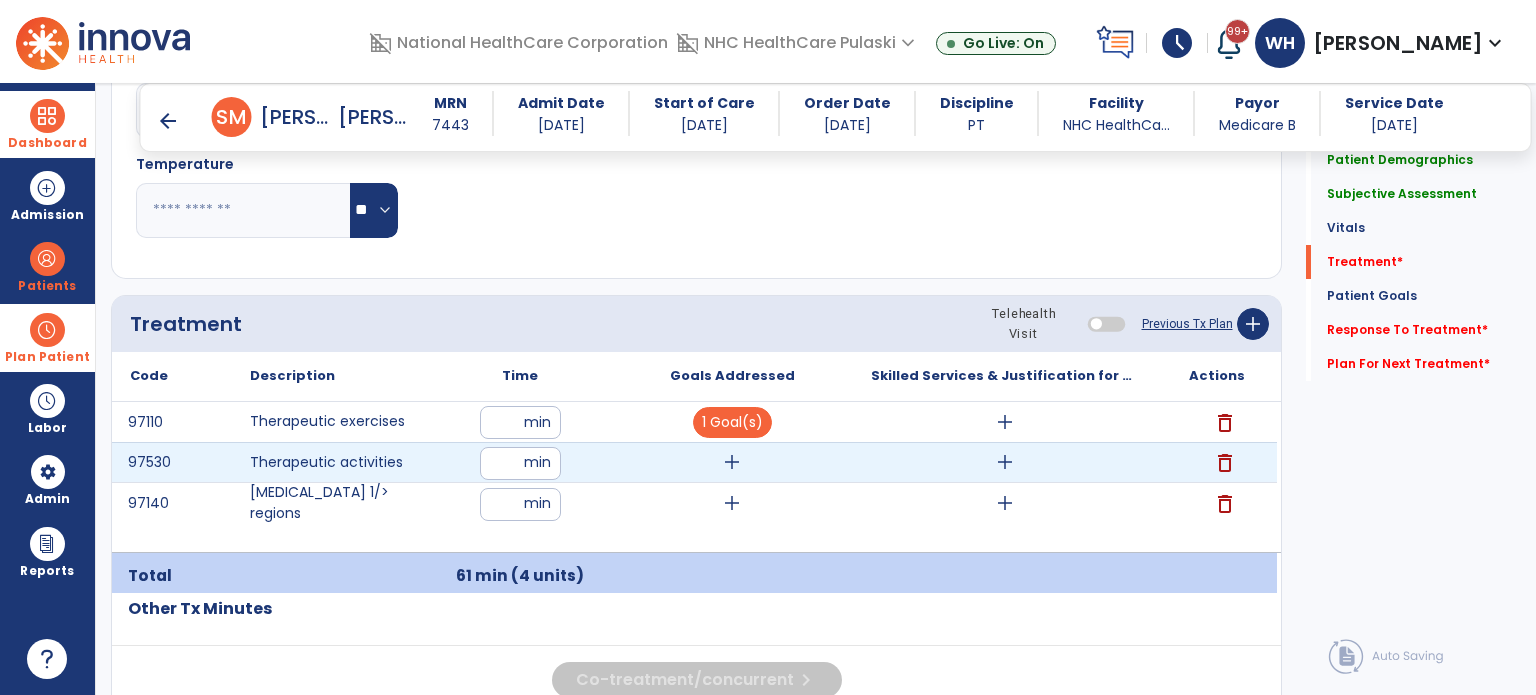 click on "**" at bounding box center [520, 463] 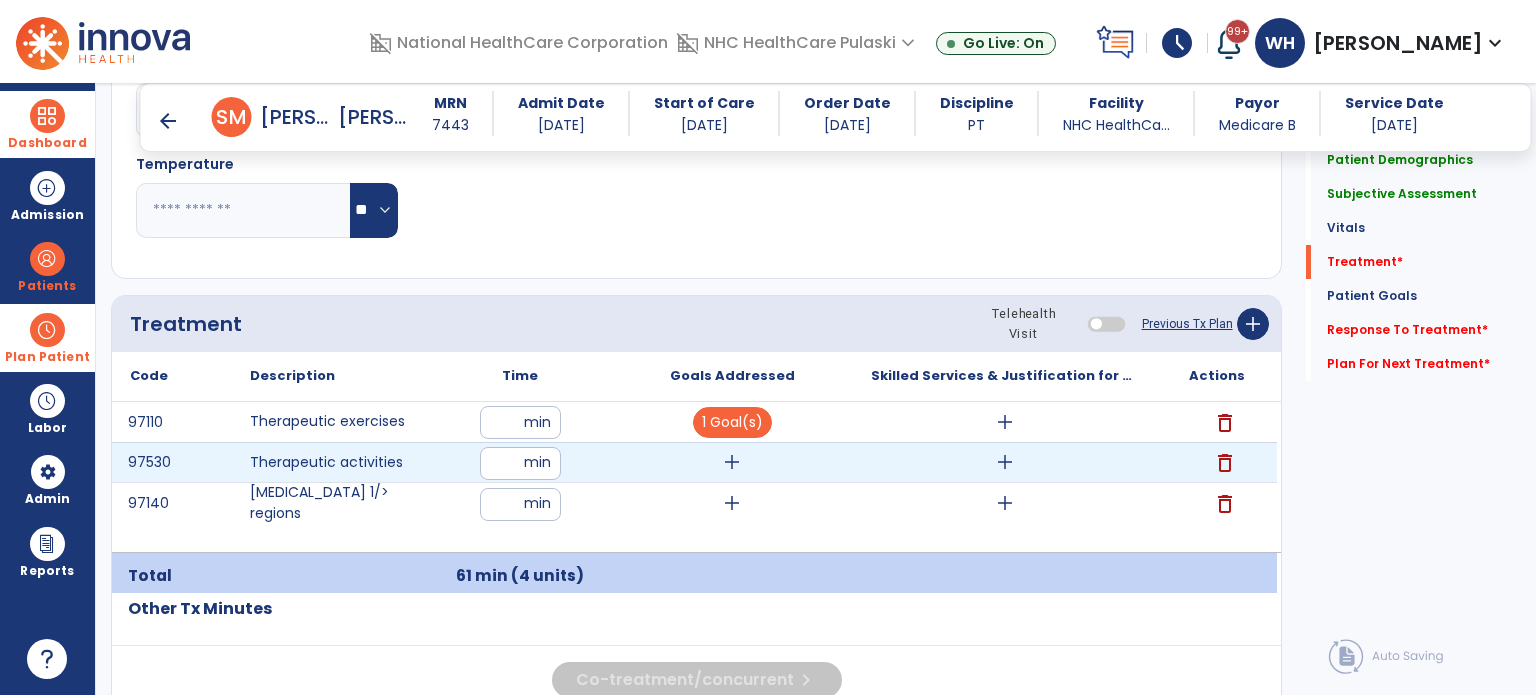 type on "**" 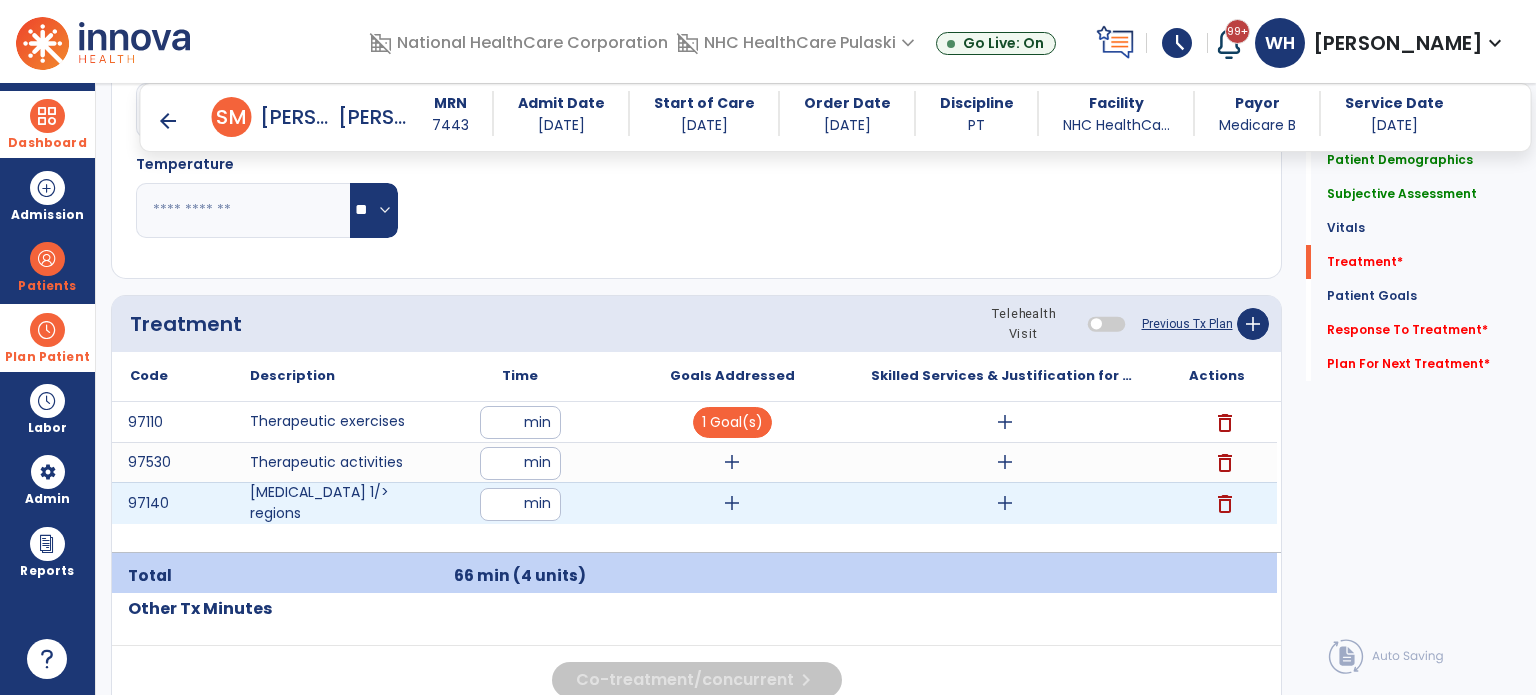click on "**" at bounding box center [520, 504] 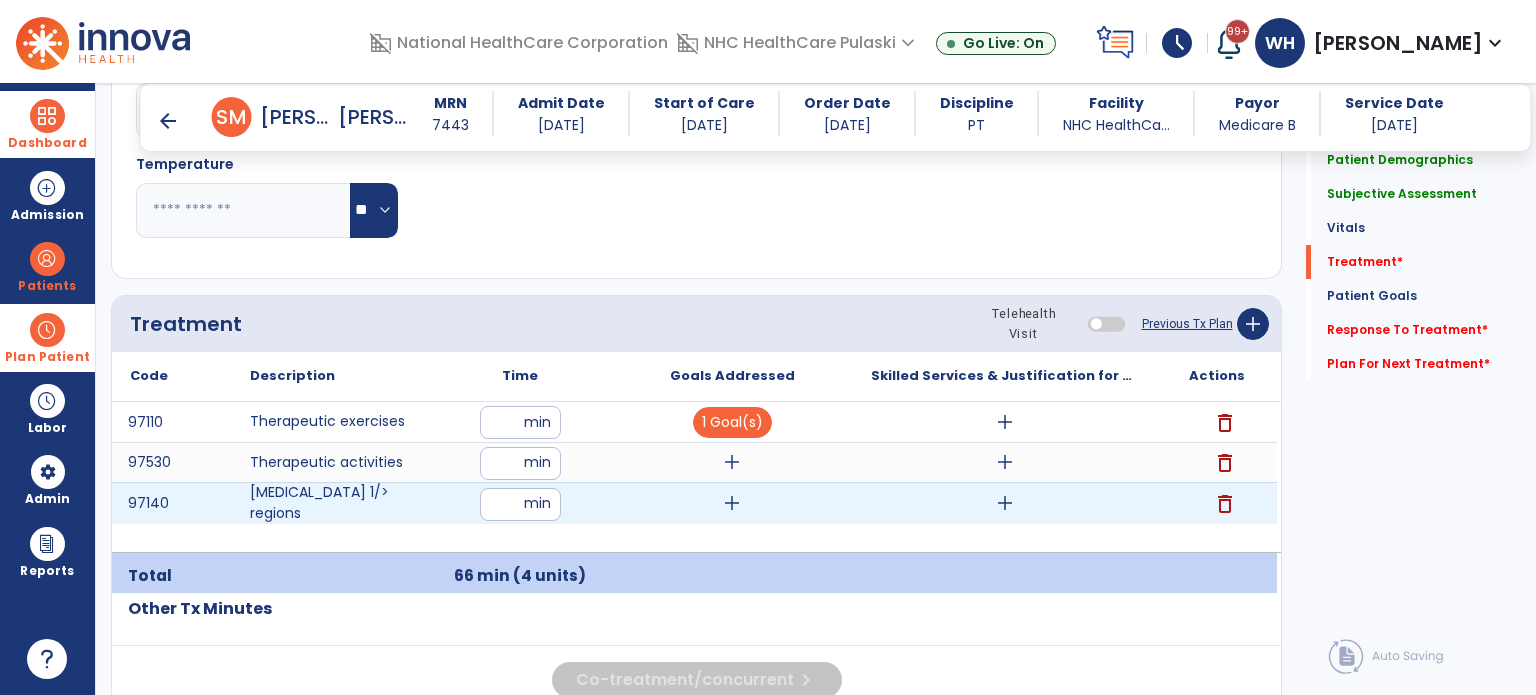 type on "**" 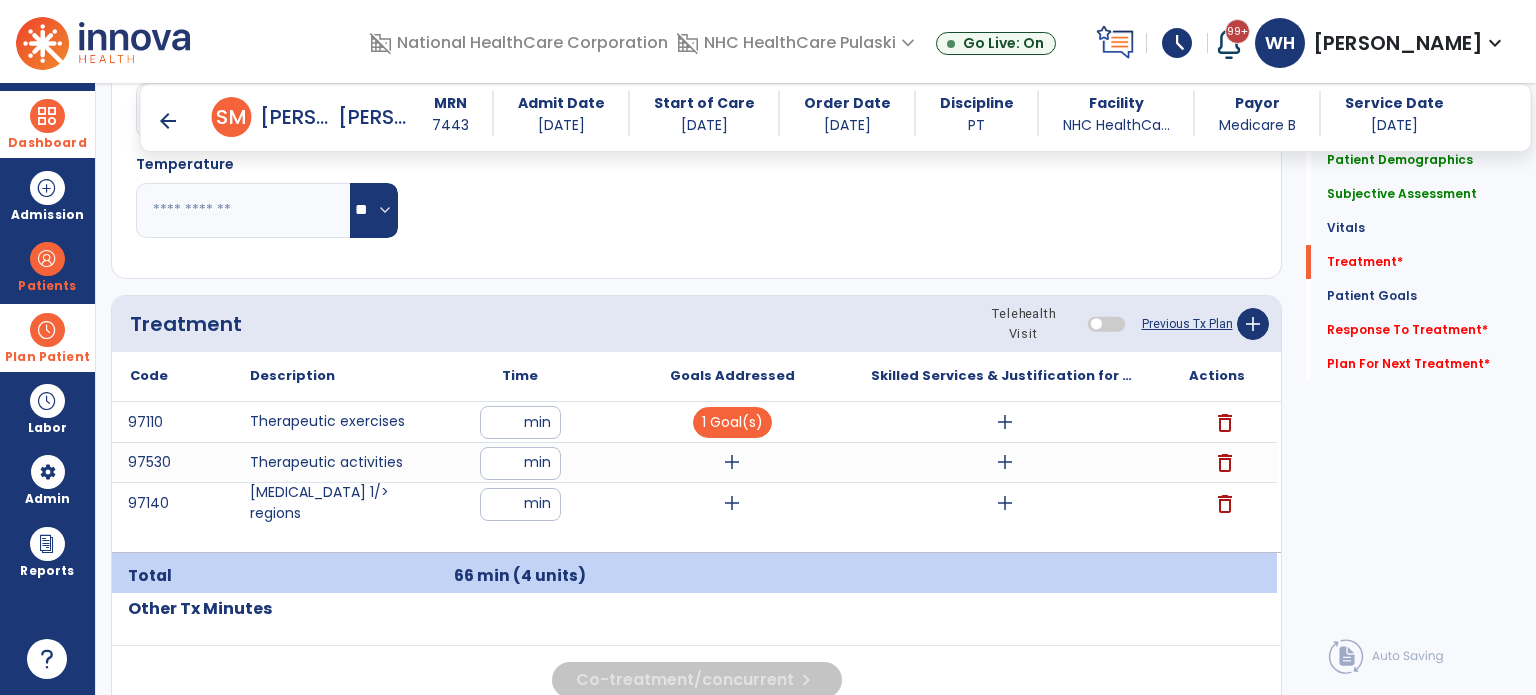 click on "Total 66 min (4 units)" at bounding box center [696, 572] 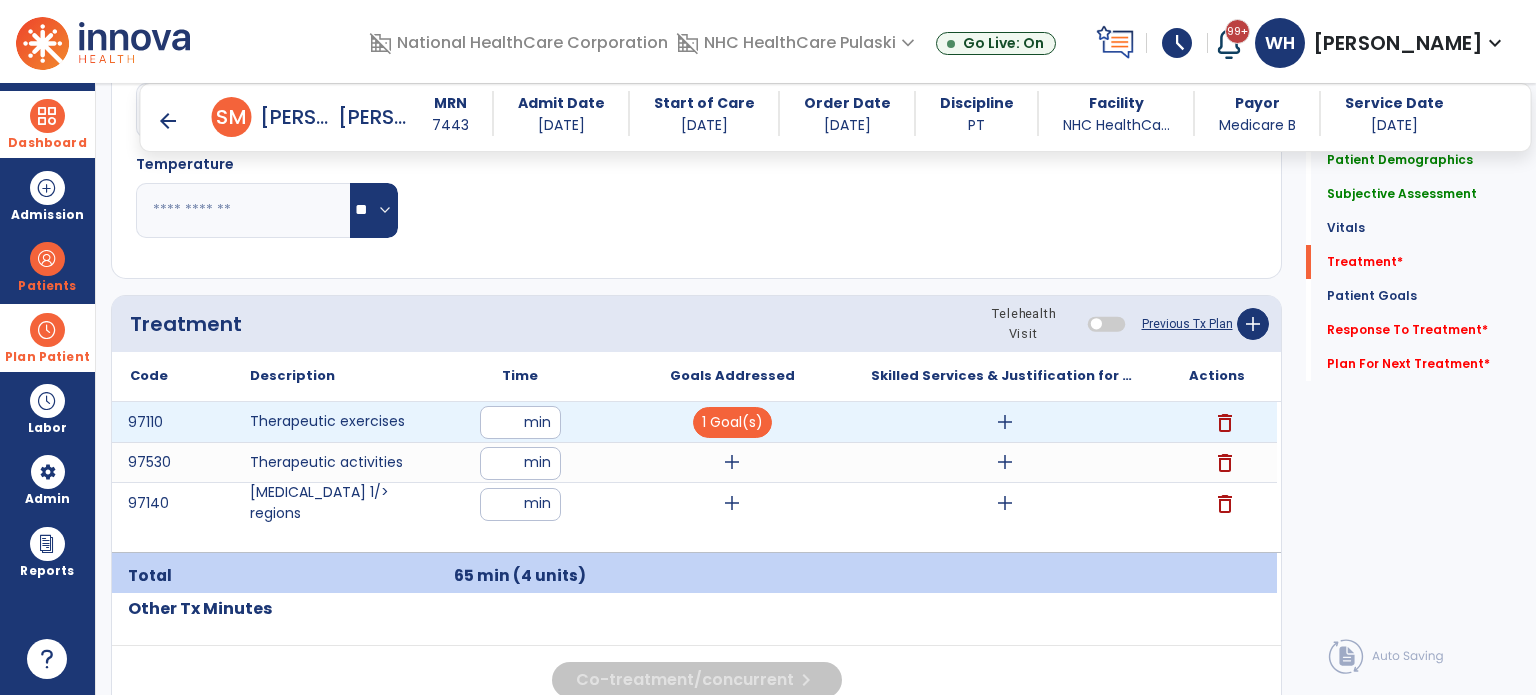 click on "add" at bounding box center [1005, 422] 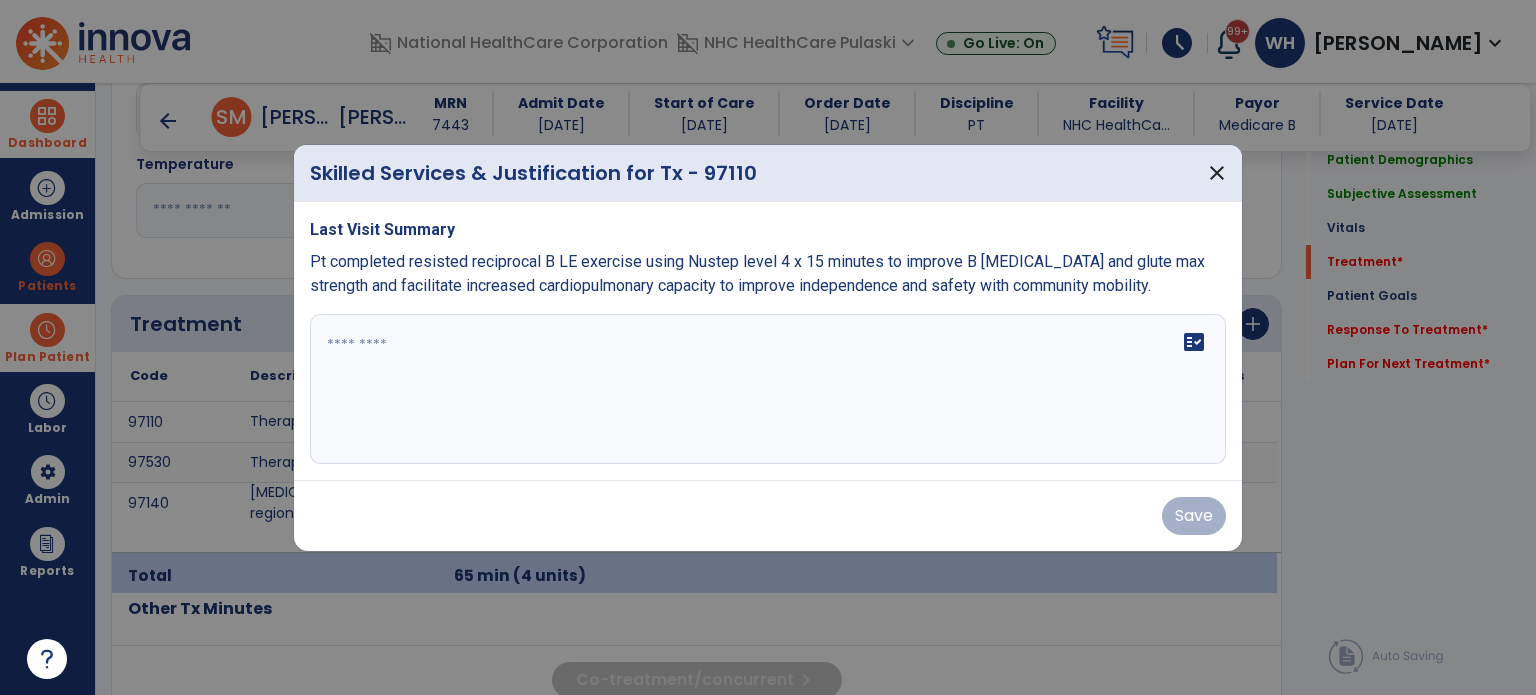 click on "Pt completed resisted reciprocal B LE exercise using Nustep level 4 x 15 minutes to improve B [MEDICAL_DATA] and glute max strength and facilitate increased cardiopulmonary capacity to improve independence and safety with community mobility." at bounding box center [757, 273] 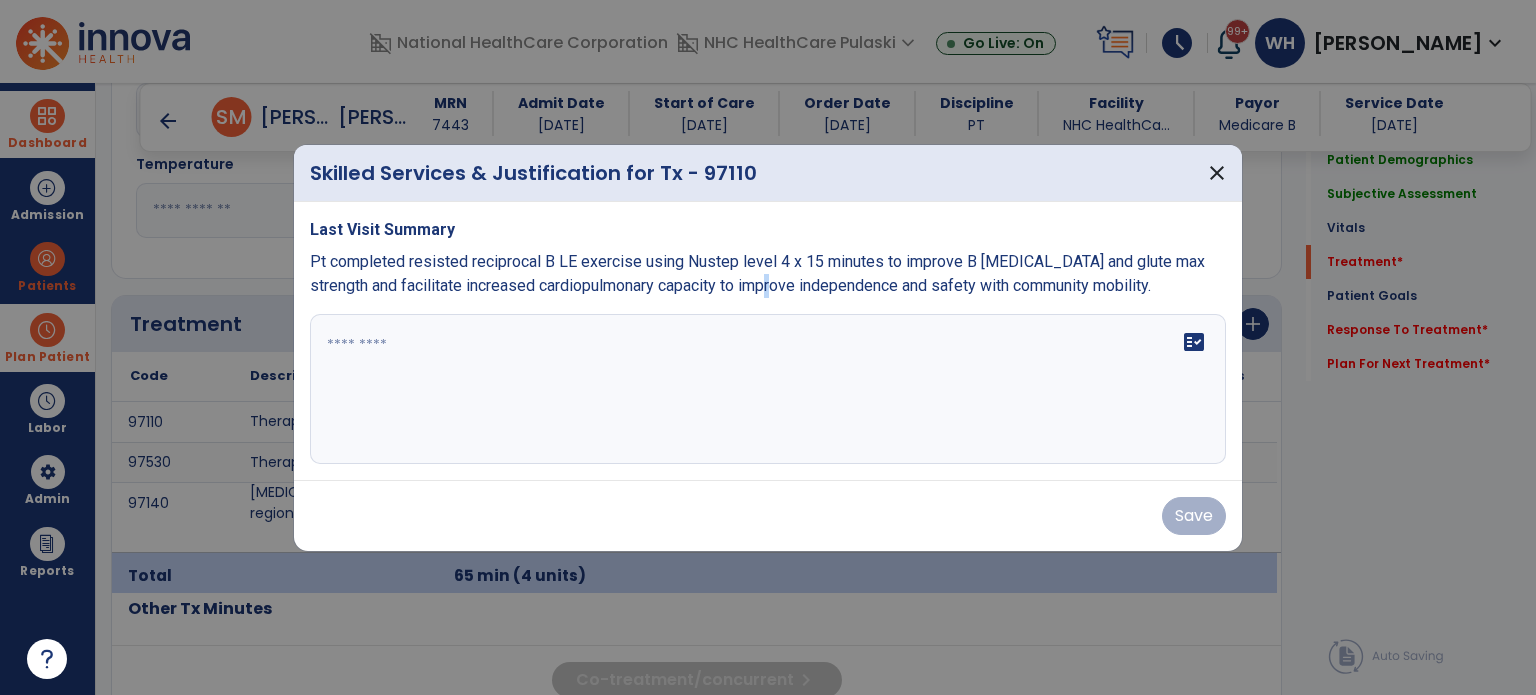 click on "Pt completed resisted reciprocal B LE exercise using Nustep level 4 x 15 minutes to improve B [MEDICAL_DATA] and glute max strength and facilitate increased cardiopulmonary capacity to improve independence and safety with community mobility." at bounding box center [757, 273] 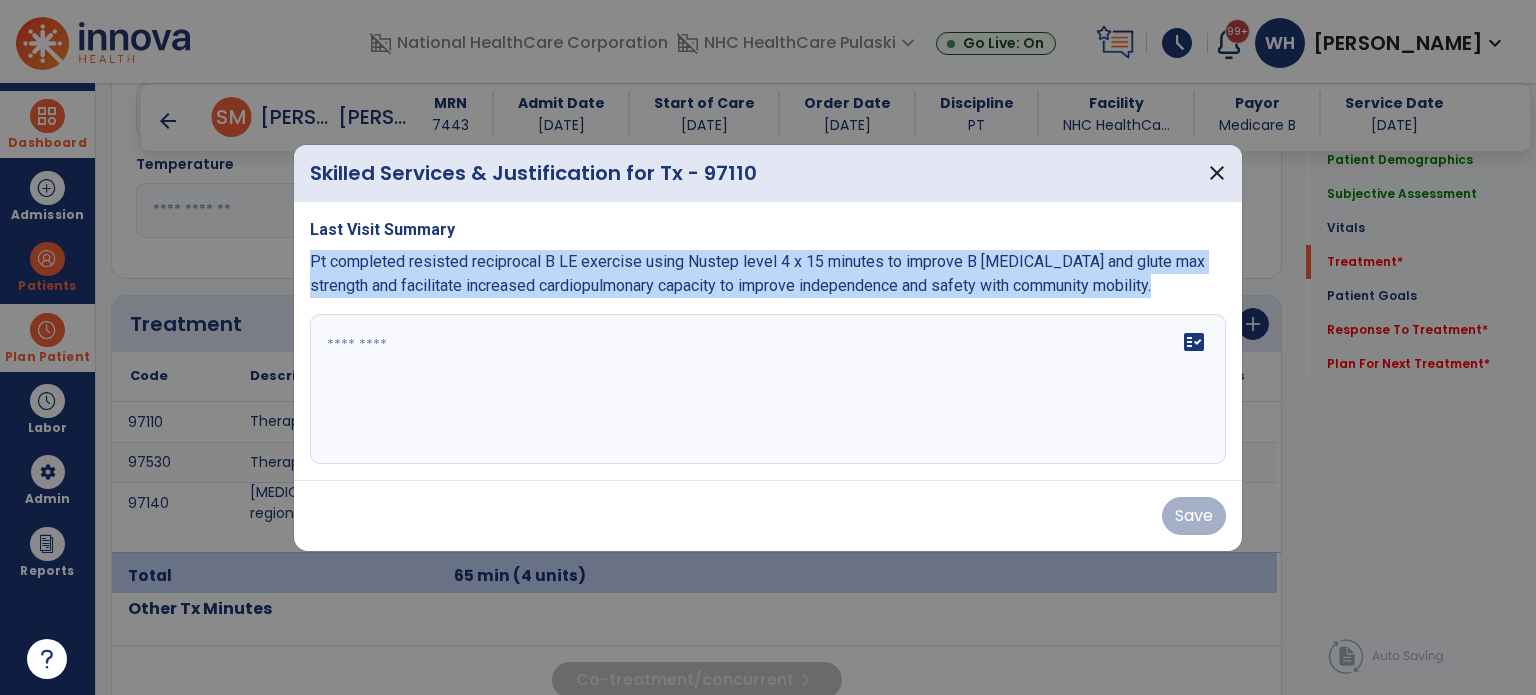 click on "Pt completed resisted reciprocal B LE exercise using Nustep level 4 x 15 minutes to improve B [MEDICAL_DATA] and glute max strength and facilitate increased cardiopulmonary capacity to improve independence and safety with community mobility." at bounding box center [757, 273] 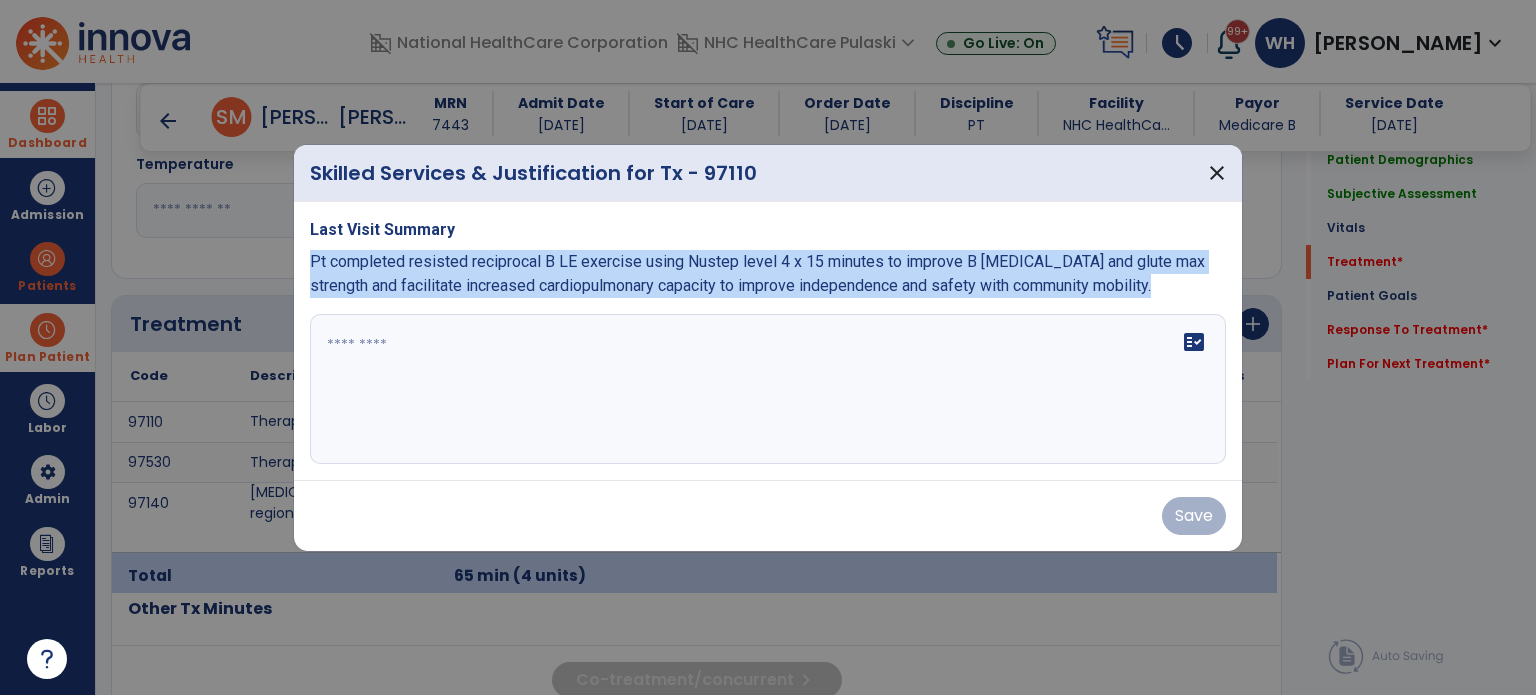 copy on "Pt completed resisted reciprocal B LE exercise using Nustep level 4 x 15 minutes to improve B [MEDICAL_DATA] and glute max strength and facilitate increased cardiopulmonary capacity to improve independence and safety with community mobility." 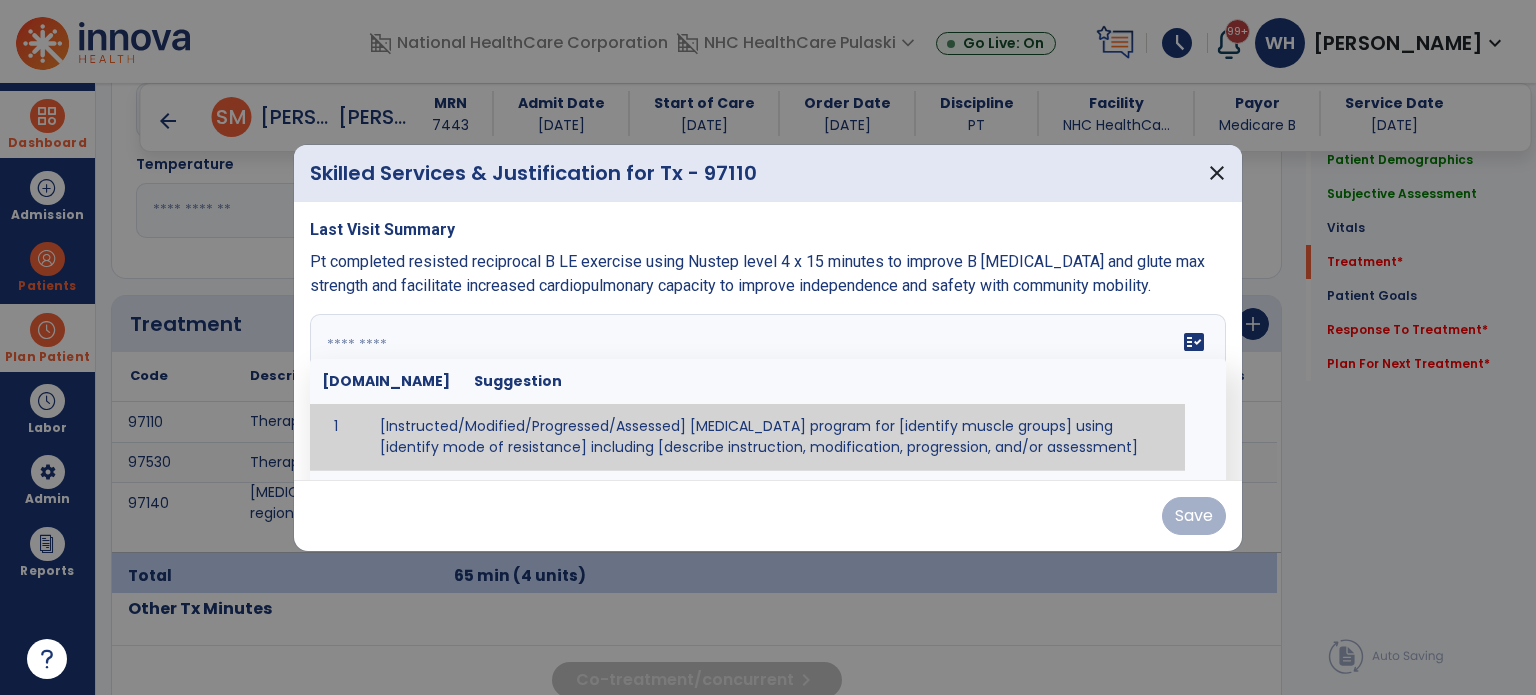 click on "fact_check  [DOMAIN_NAME] Suggestion 1 [Instructed/Modified/Progressed/Assessed] [MEDICAL_DATA] program for [identify muscle groups] using [identify mode of resistance] including [describe instruction, modification, progression, and/or assessment] 2 [Instructed/Modified/Progressed/Assessed] aerobic exercise program using [identify equipment/mode] including [describe instruction, modification,progression, and/or assessment] 3 [Instructed/Modified/Progressed/Assessed] [PROM/A/AROM/AROM] program for [identify joint movements] using [contract-relax, over-pressure, inhibitory techniques, other] 4 [Assessed/Tested] aerobic capacity with administration of [aerobic capacity test]" at bounding box center (768, 389) 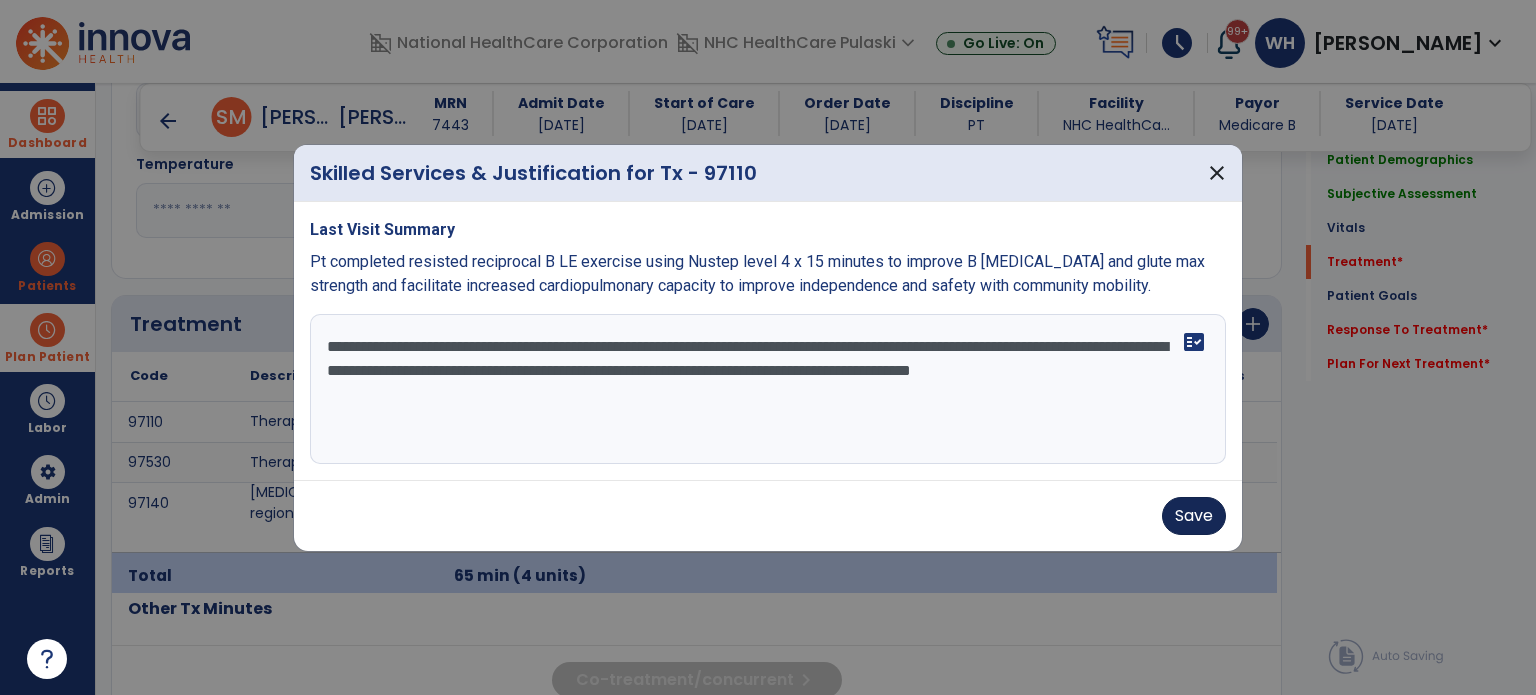 type on "**********" 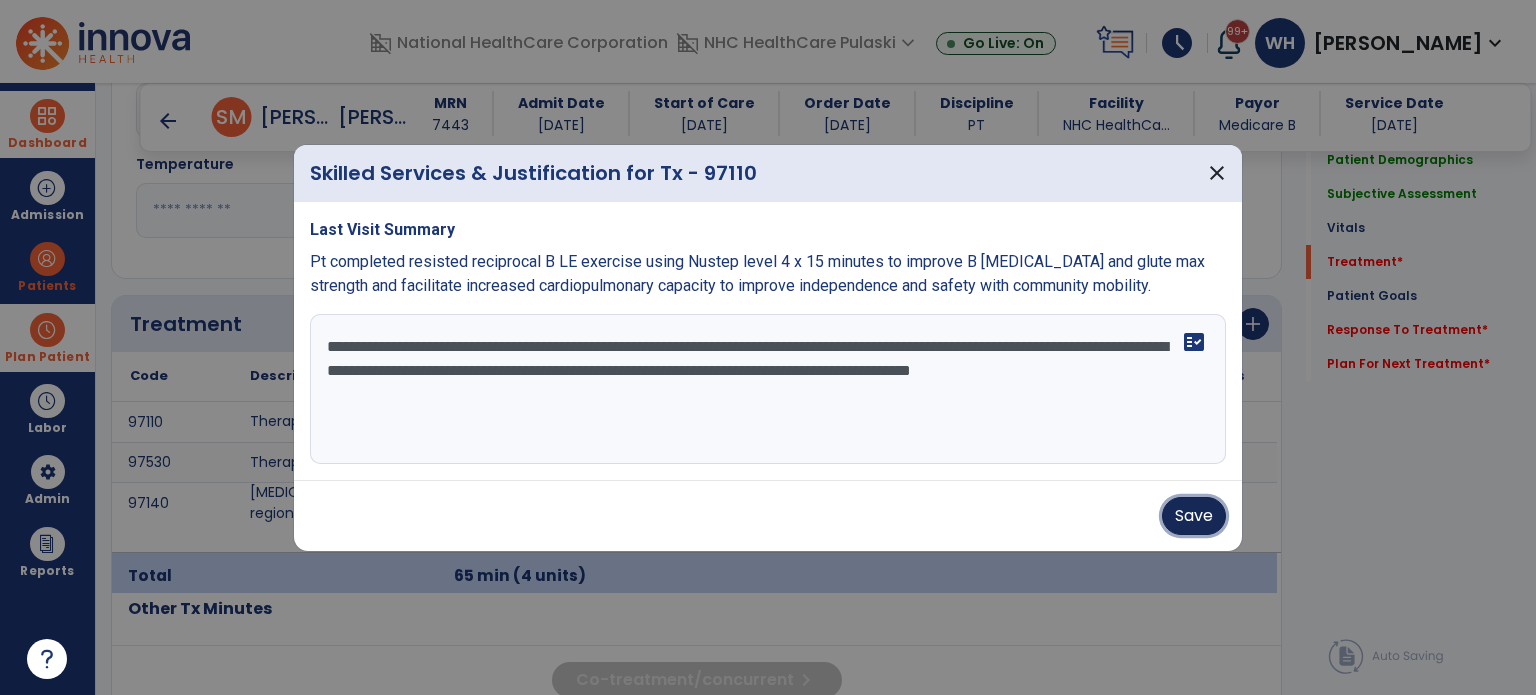click on "Save" at bounding box center (1194, 516) 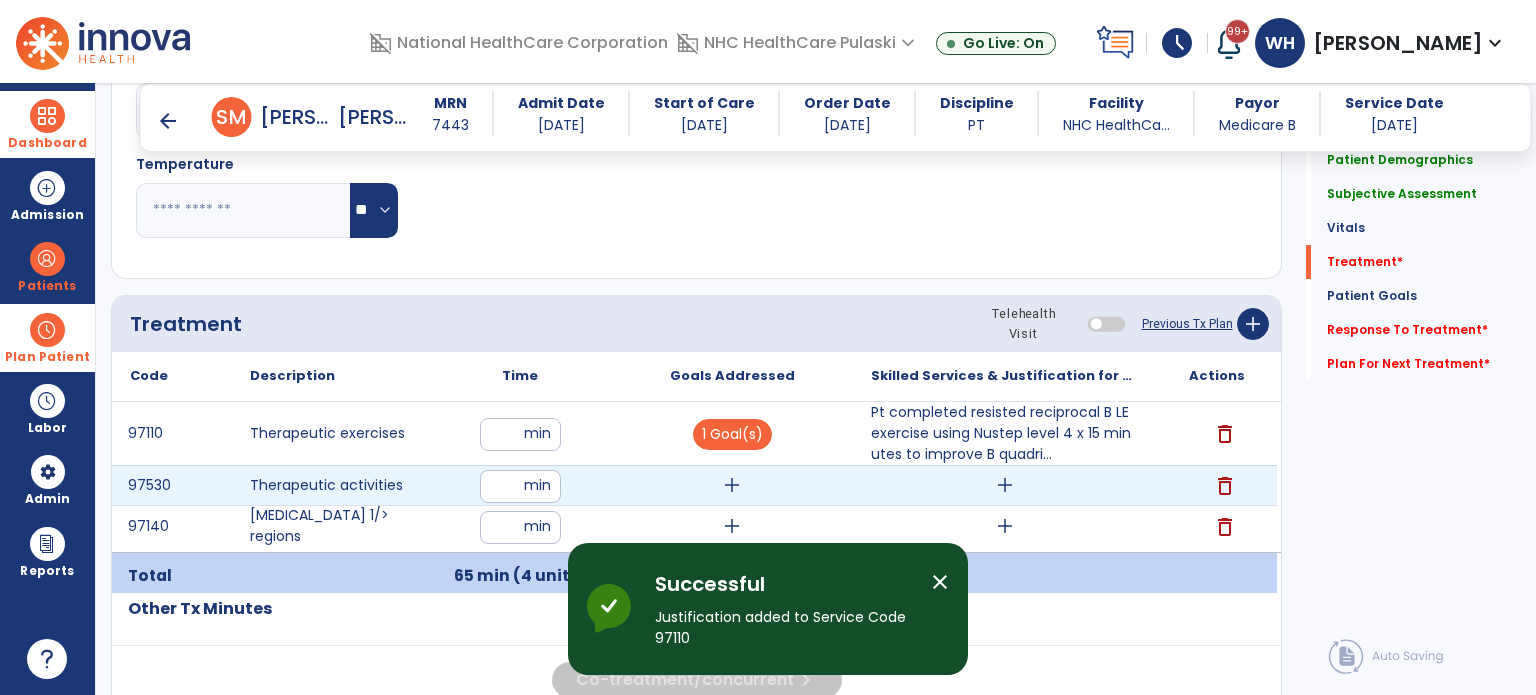click on "add" at bounding box center [1005, 485] 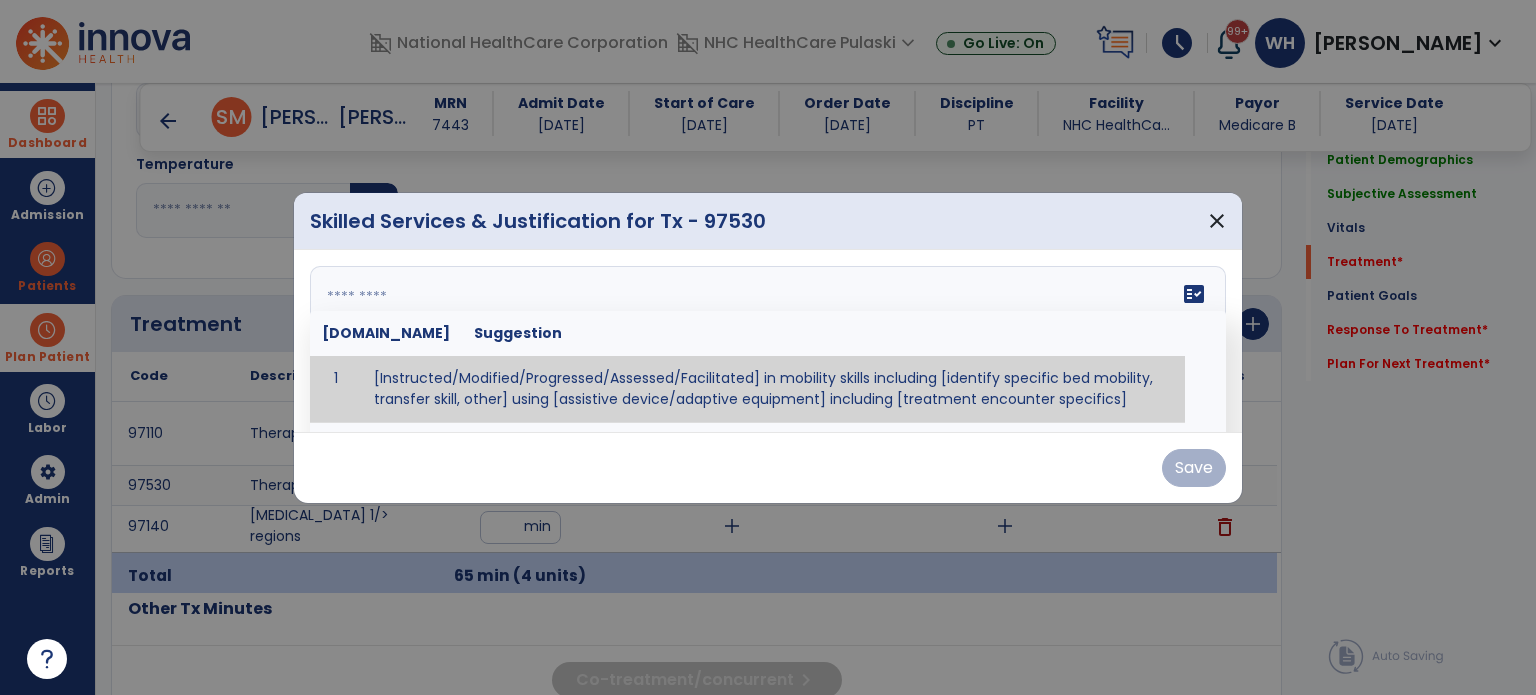 click on "fact_check  [DOMAIN_NAME] Suggestion 1 [Instructed/Modified/Progressed/Assessed/Facilitated] in mobility skills including [identify specific bed mobility, transfer skill, other] using [assistive device/adaptive equipment] including [treatment encounter specifics]" at bounding box center [768, 341] 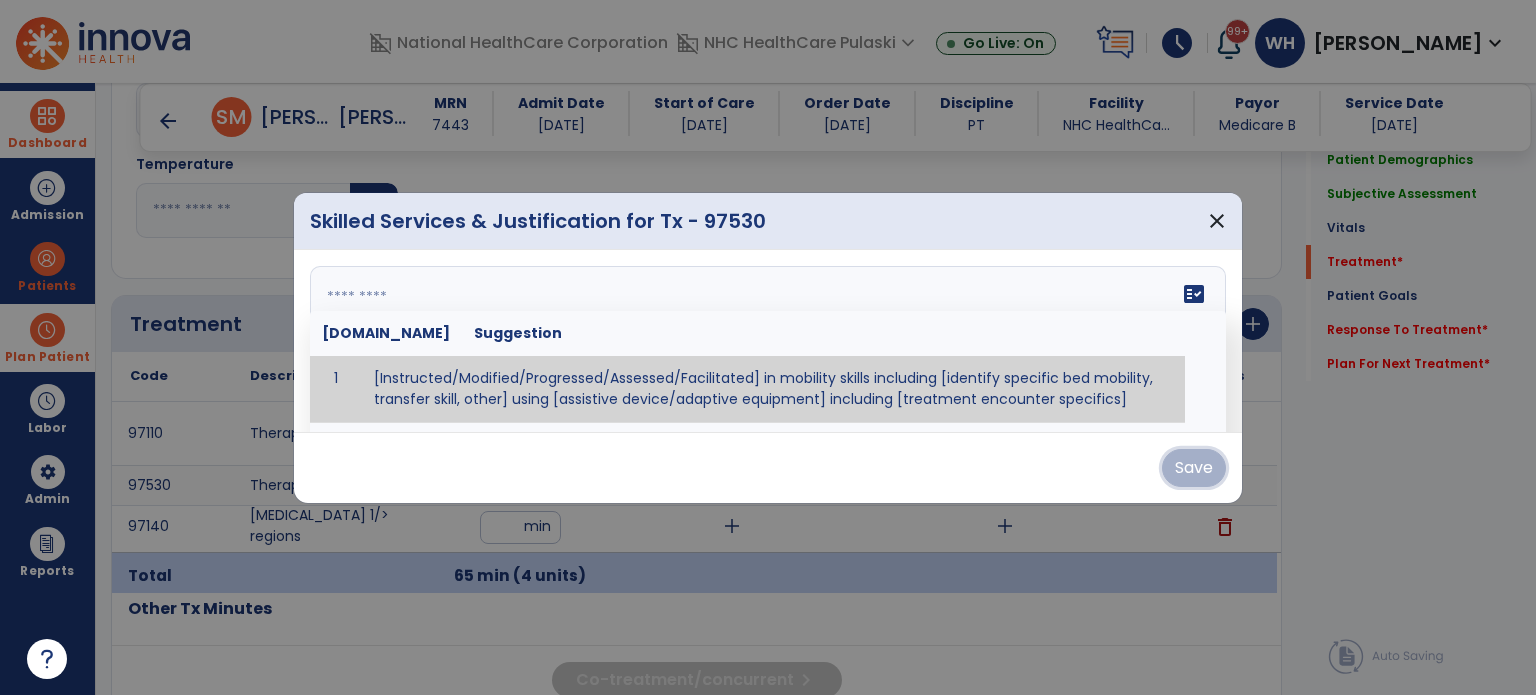 type 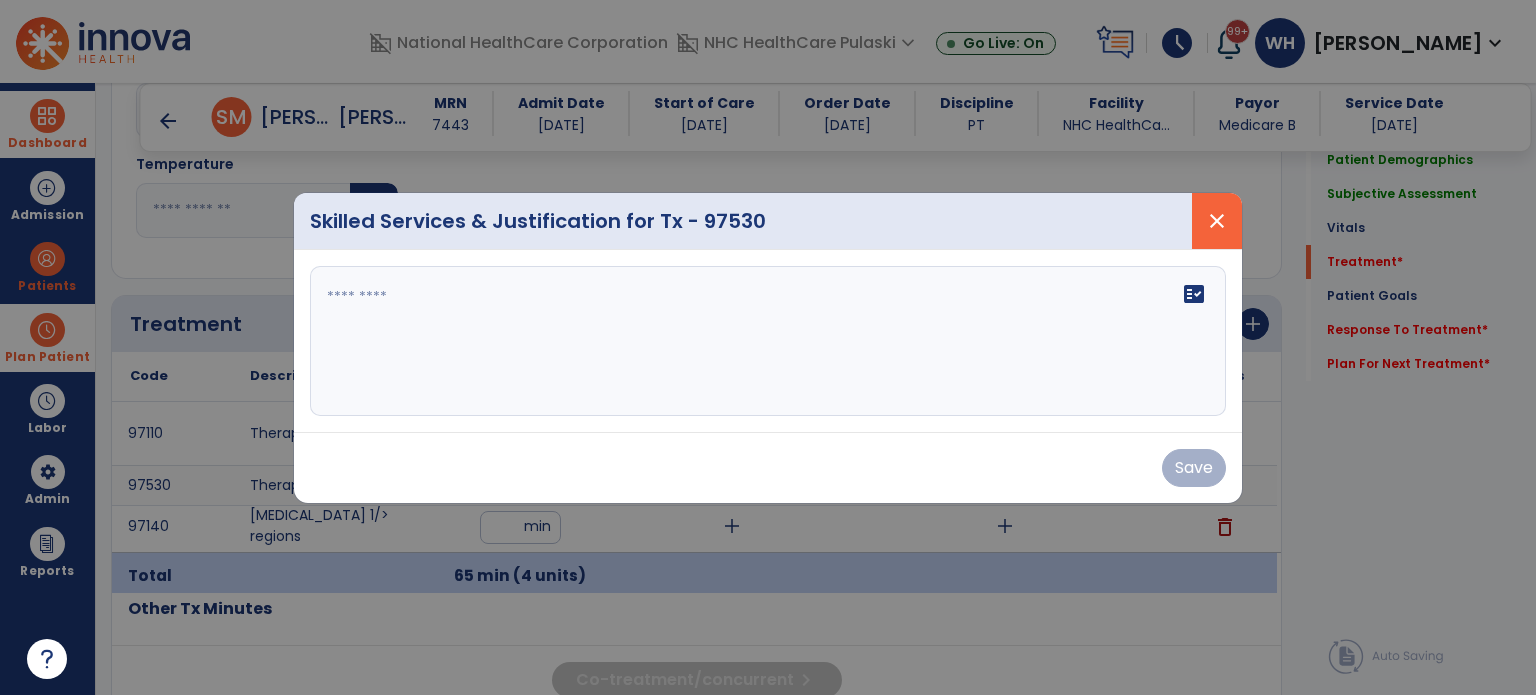 click on "close" at bounding box center (1217, 221) 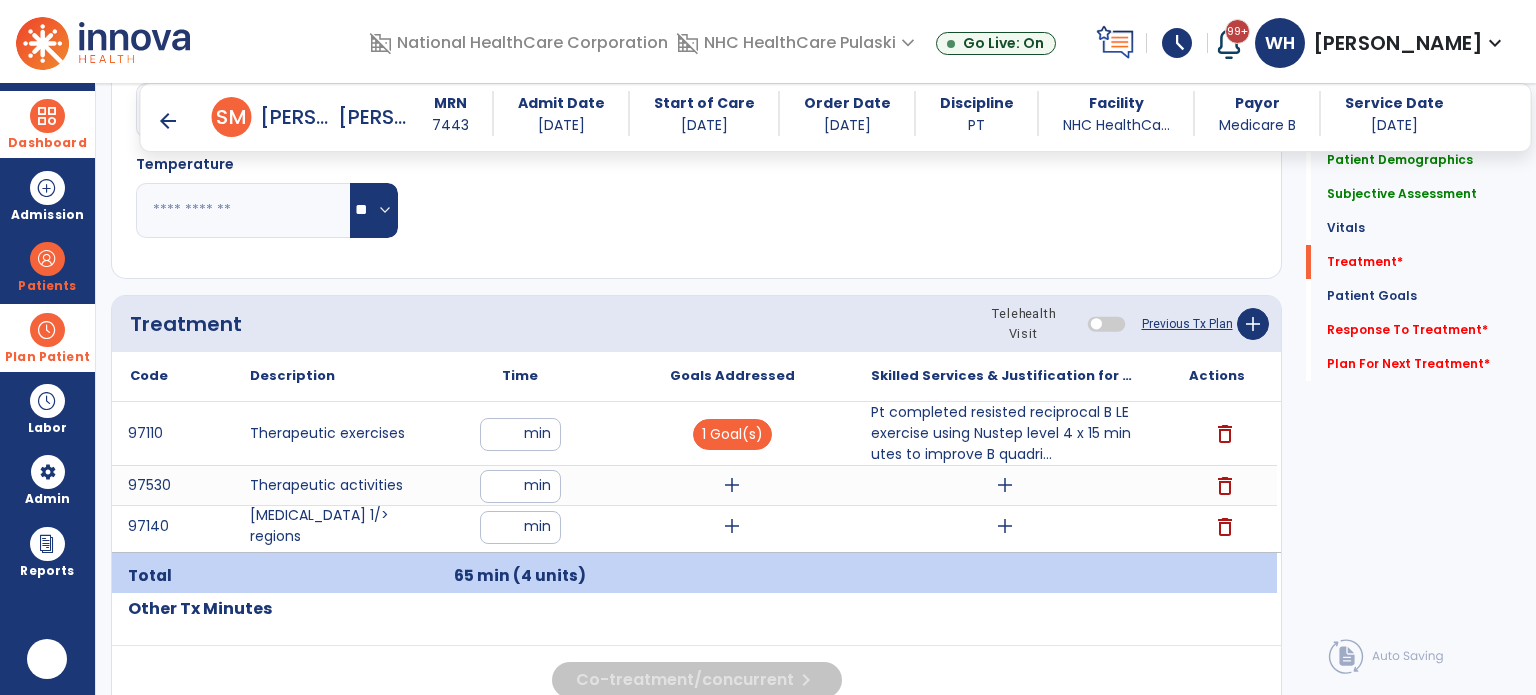 scroll, scrollTop: 0, scrollLeft: 0, axis: both 